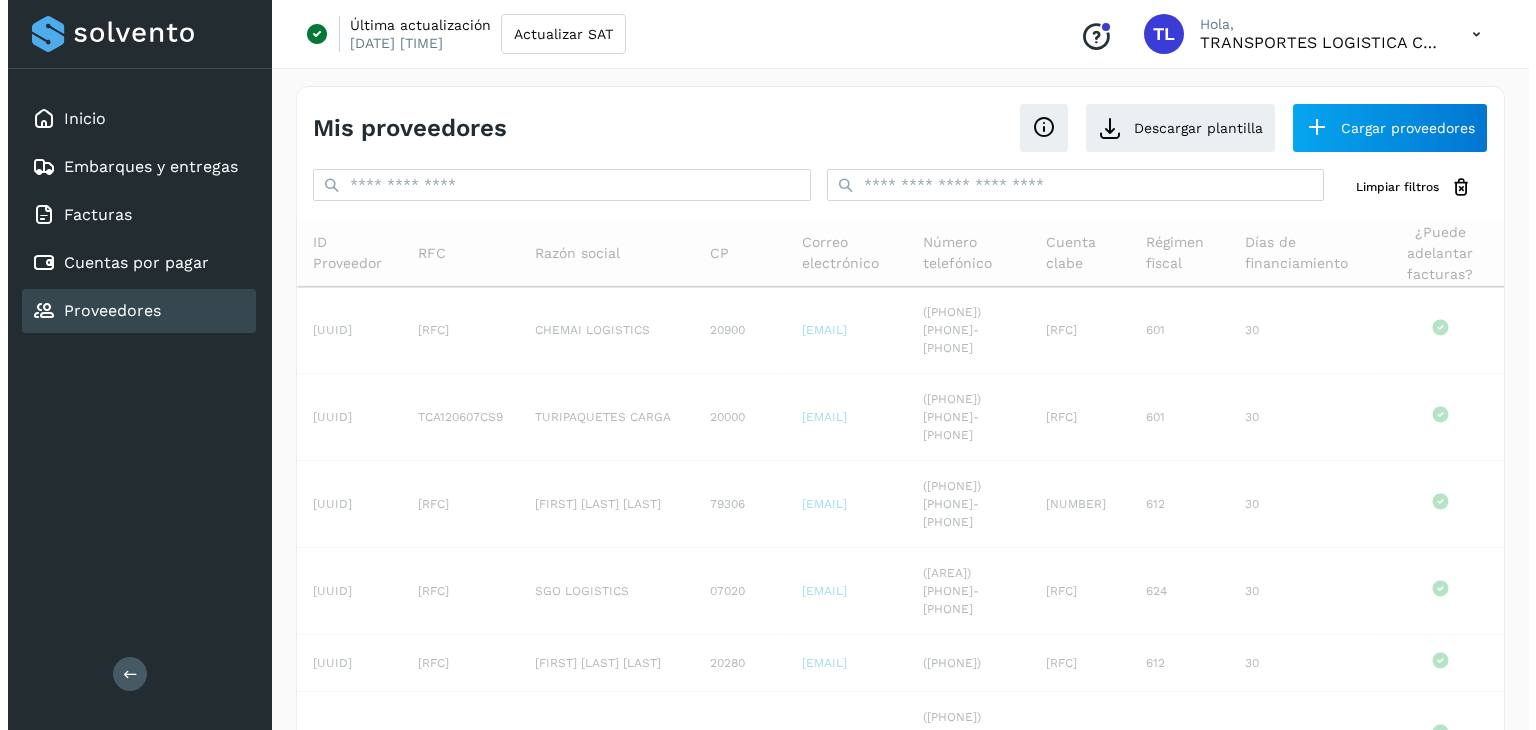 scroll, scrollTop: 0, scrollLeft: 0, axis: both 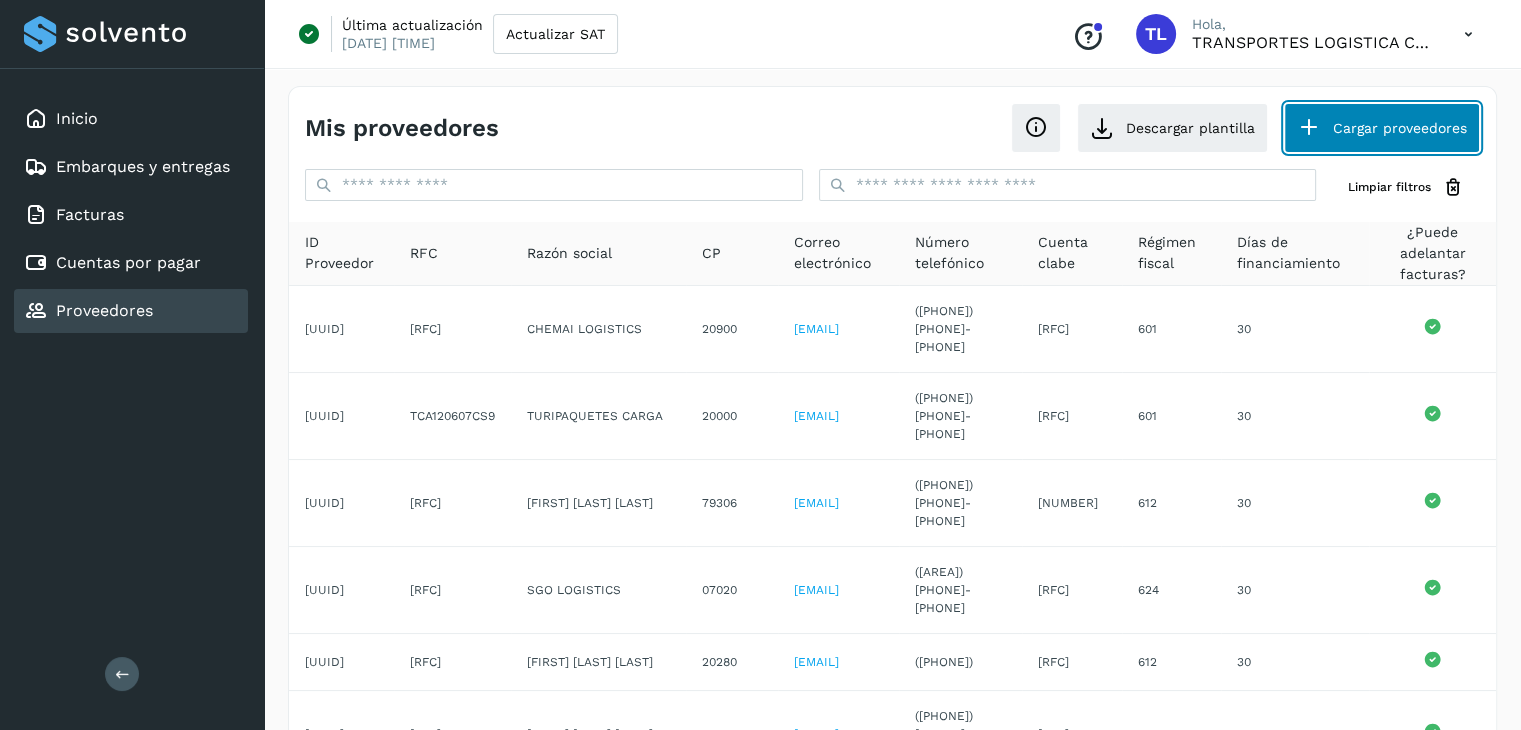 click on "Cargar proveedores" at bounding box center [1382, 128] 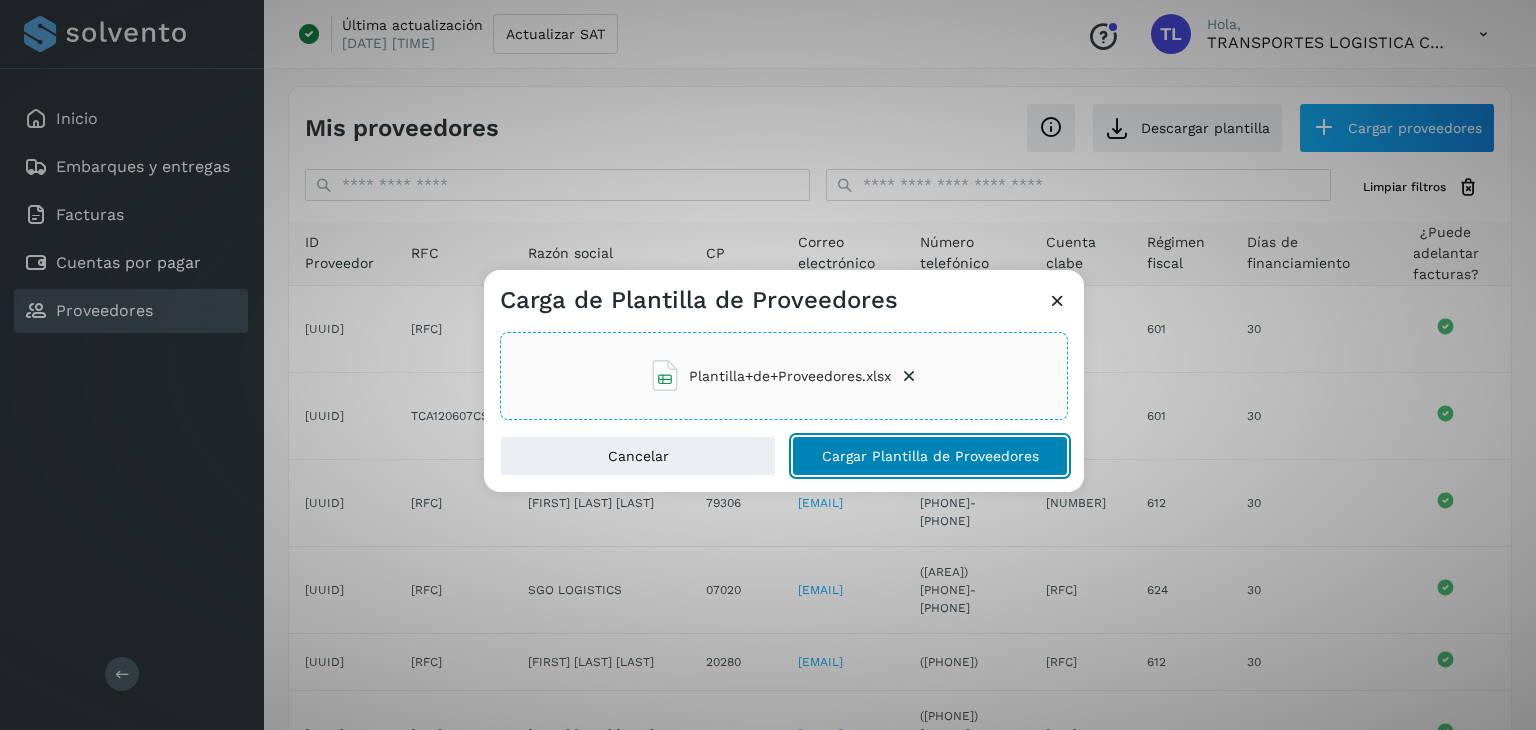 click on "Cargar Plantilla de Proveedores" 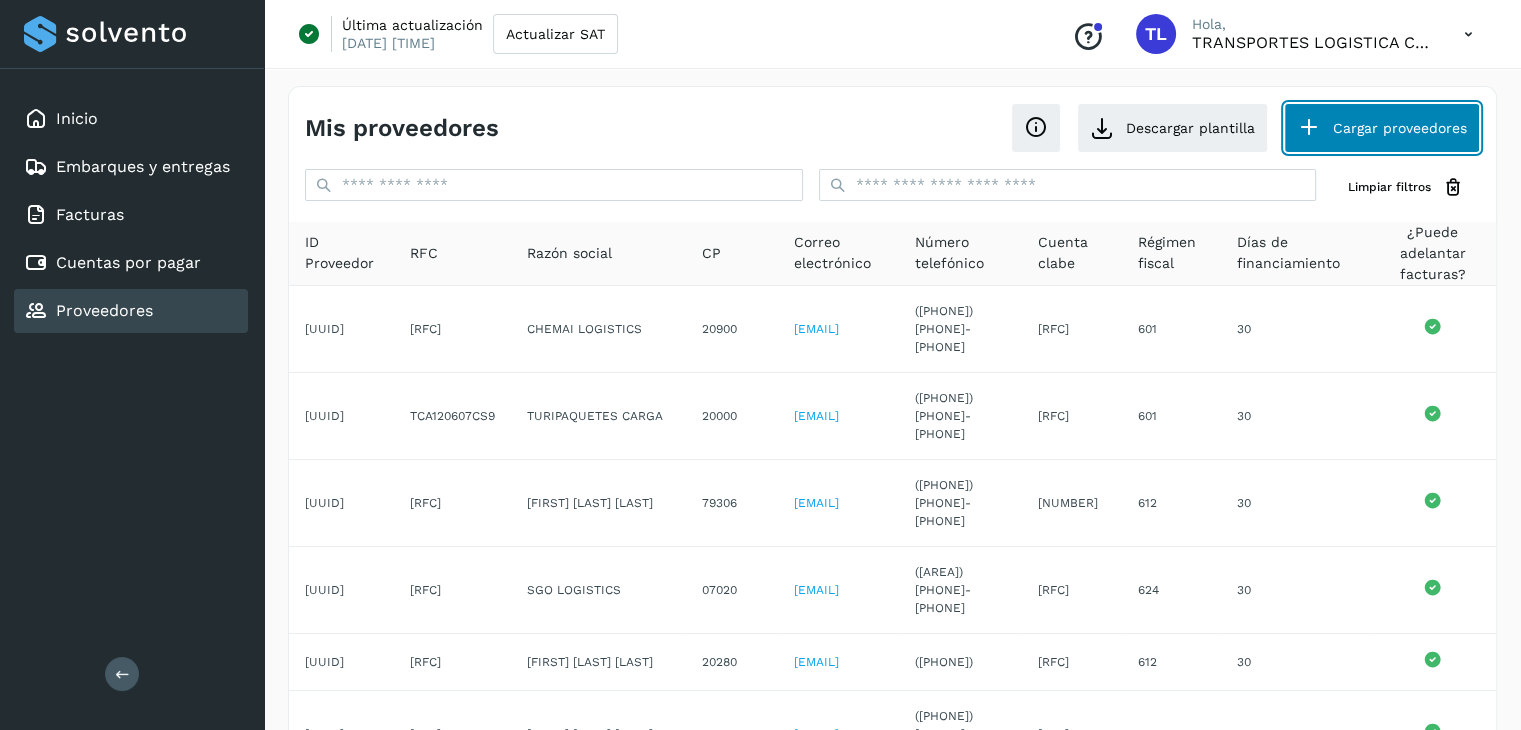 click on "Cargar proveedores" at bounding box center [1382, 128] 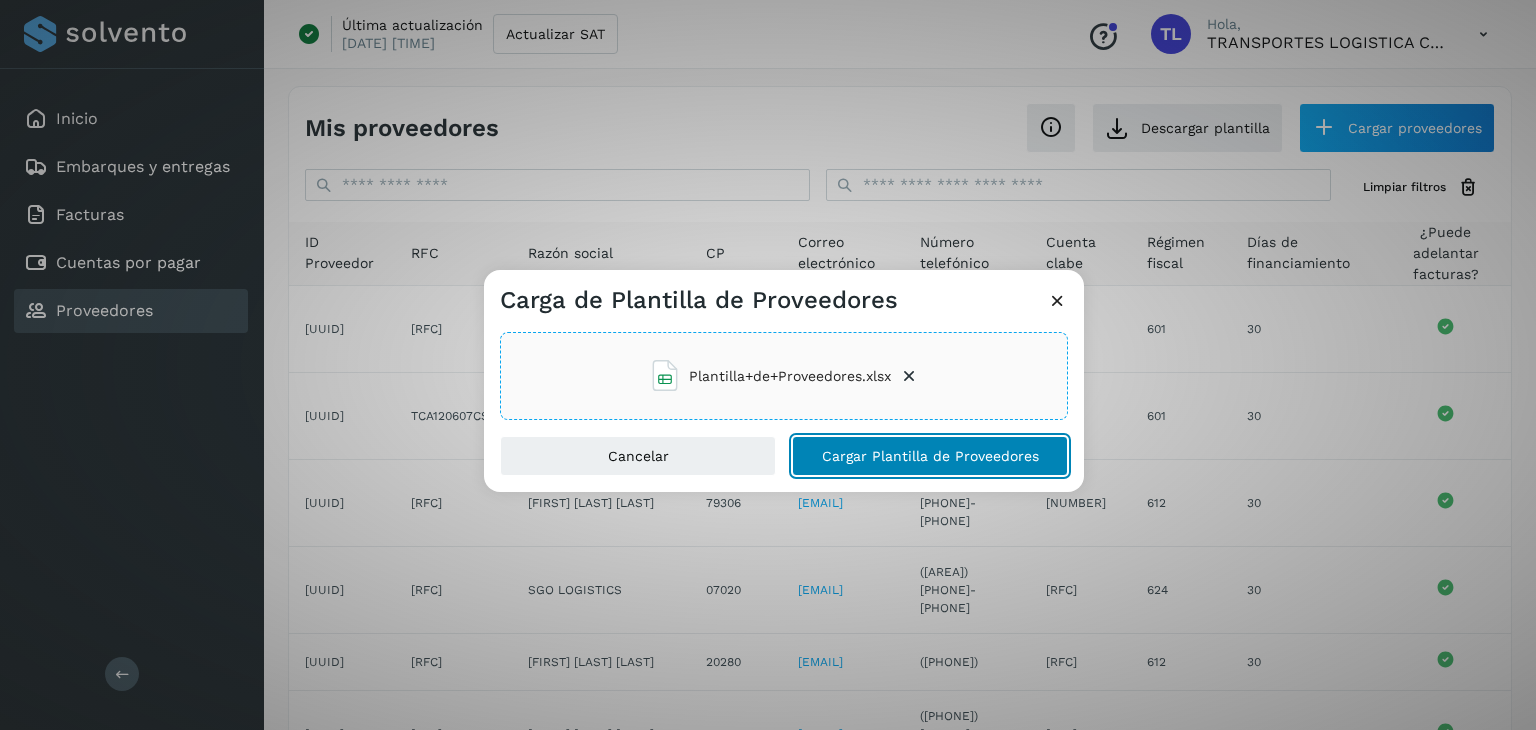 click on "Cargar Plantilla de Proveedores" 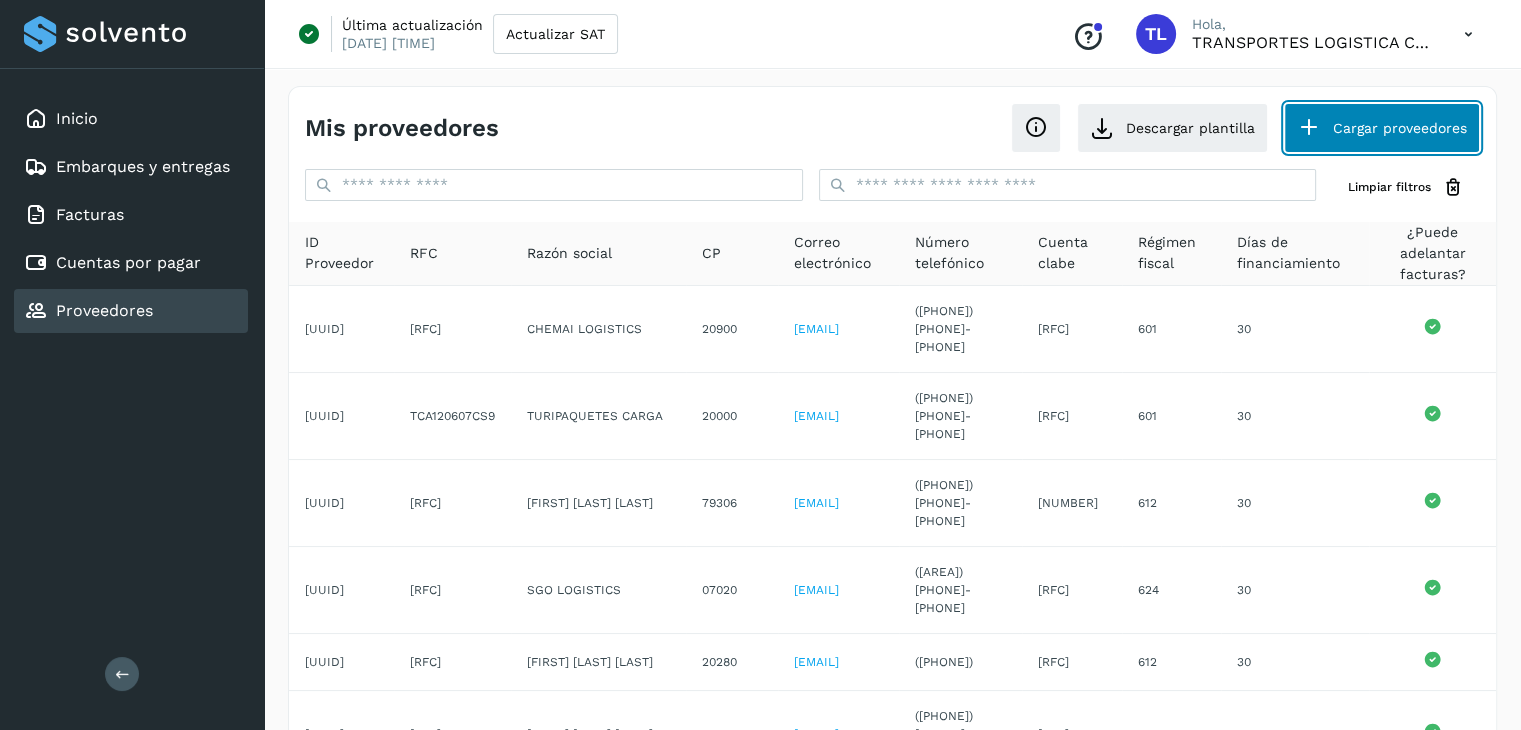 click at bounding box center (1309, 128) 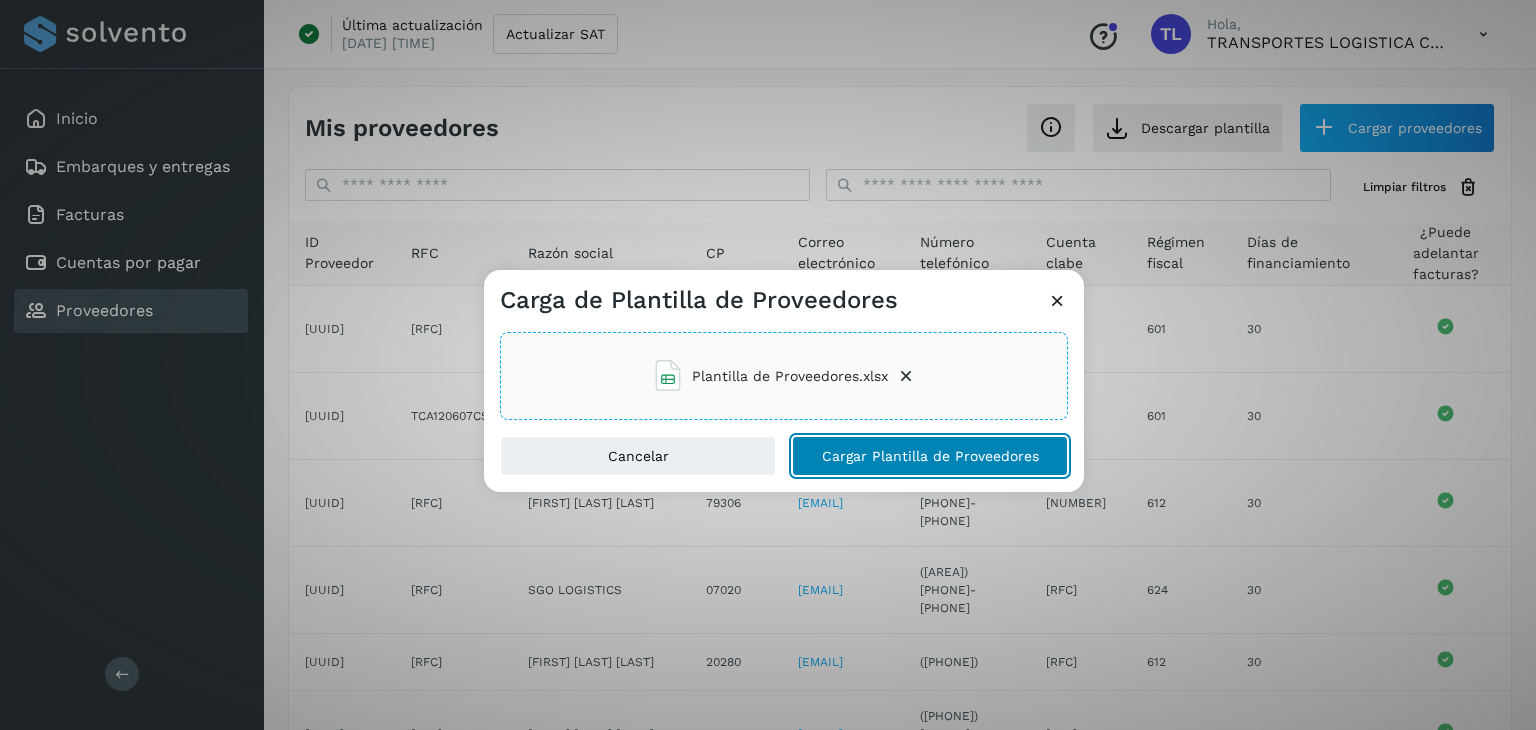 click on "Cargar Plantilla de Proveedores" 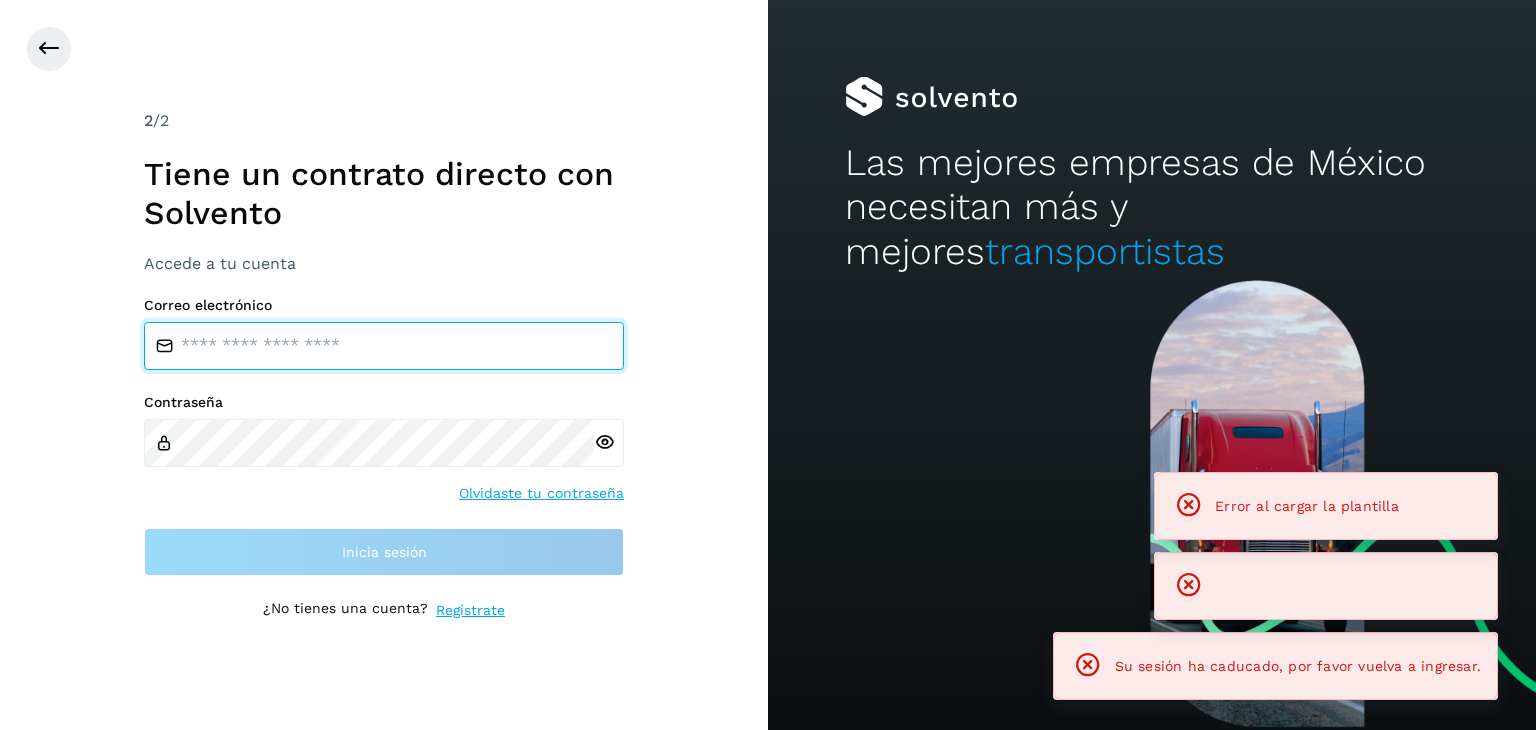 click at bounding box center (384, 346) 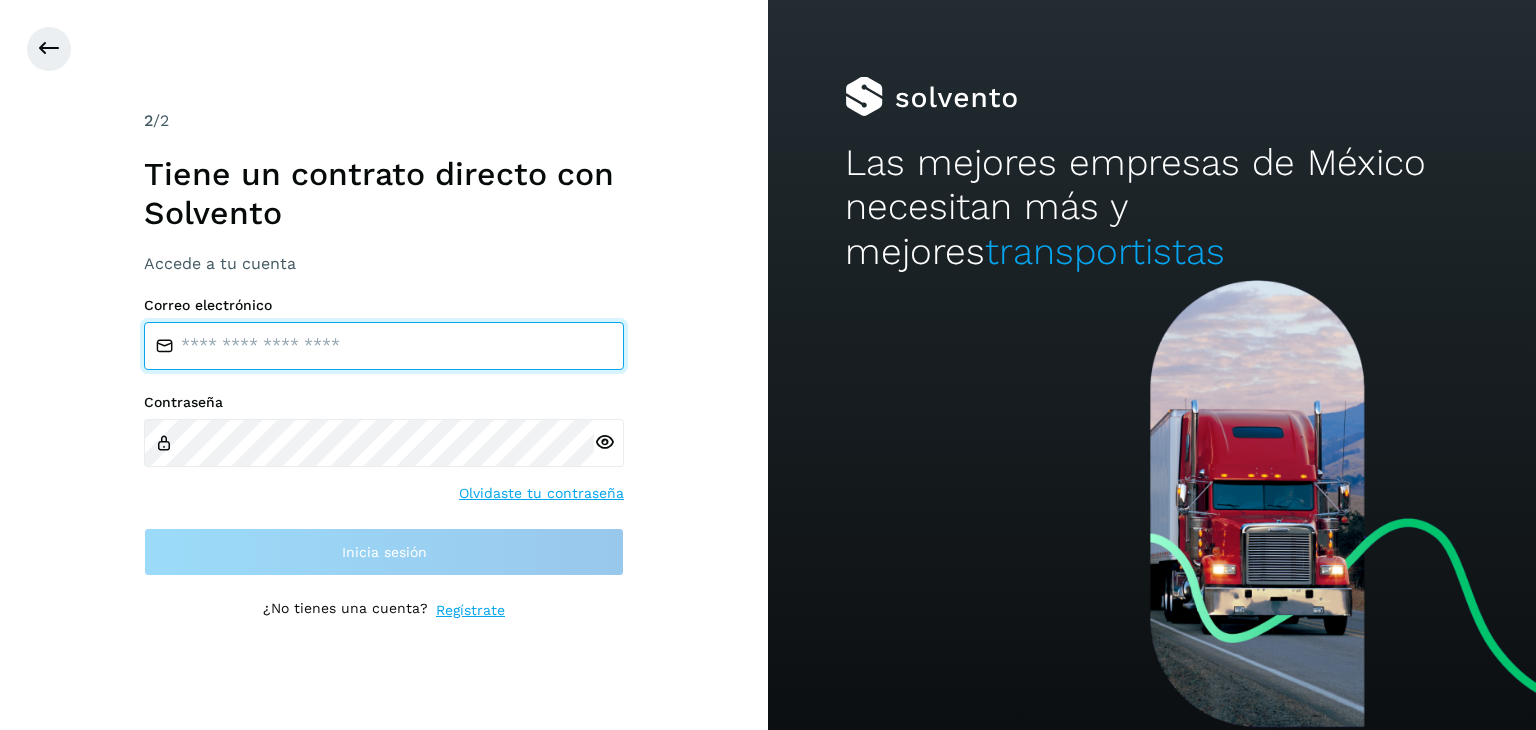 type on "**********" 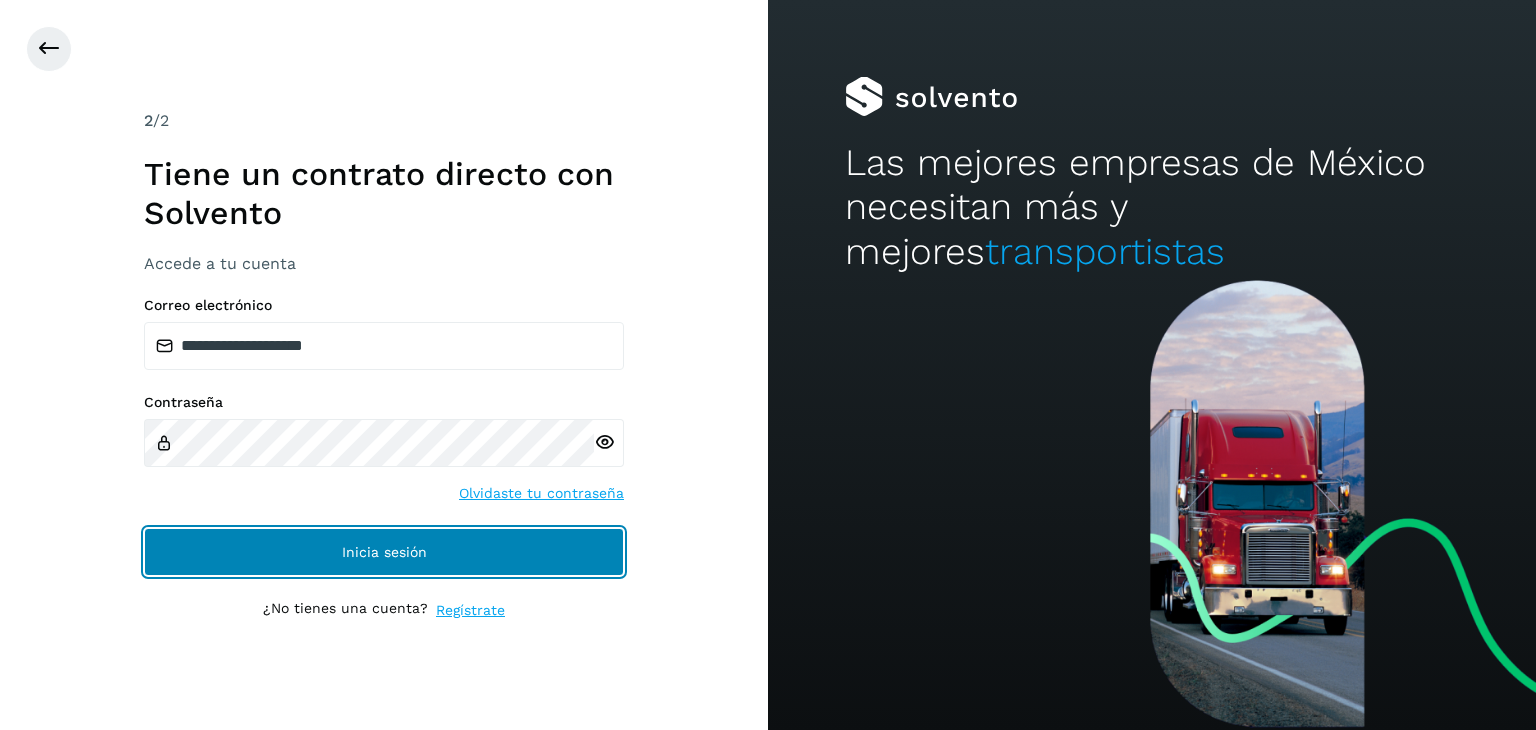 click on "Inicia sesión" at bounding box center [384, 552] 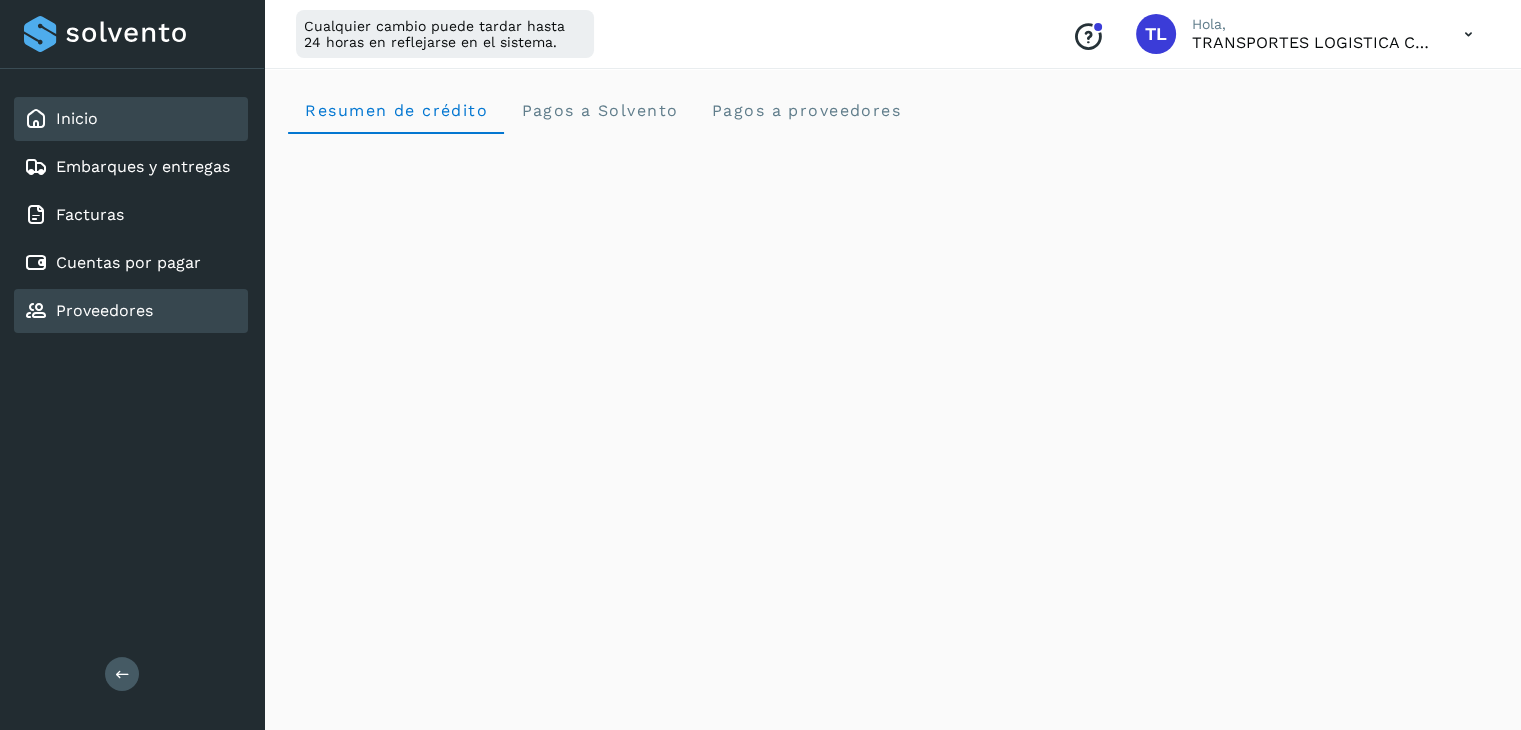 click on "Proveedores" 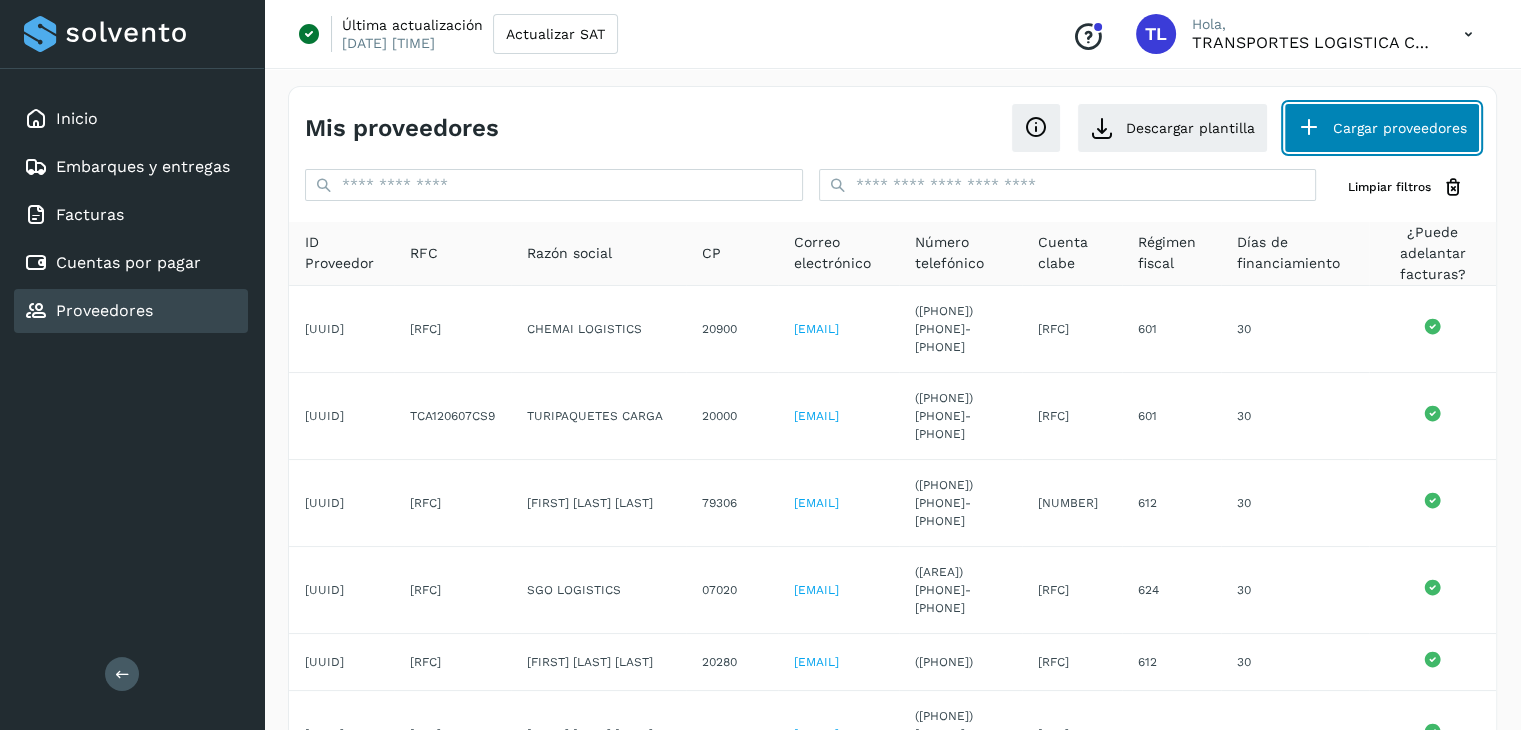 click on "Cargar proveedores" at bounding box center [1382, 128] 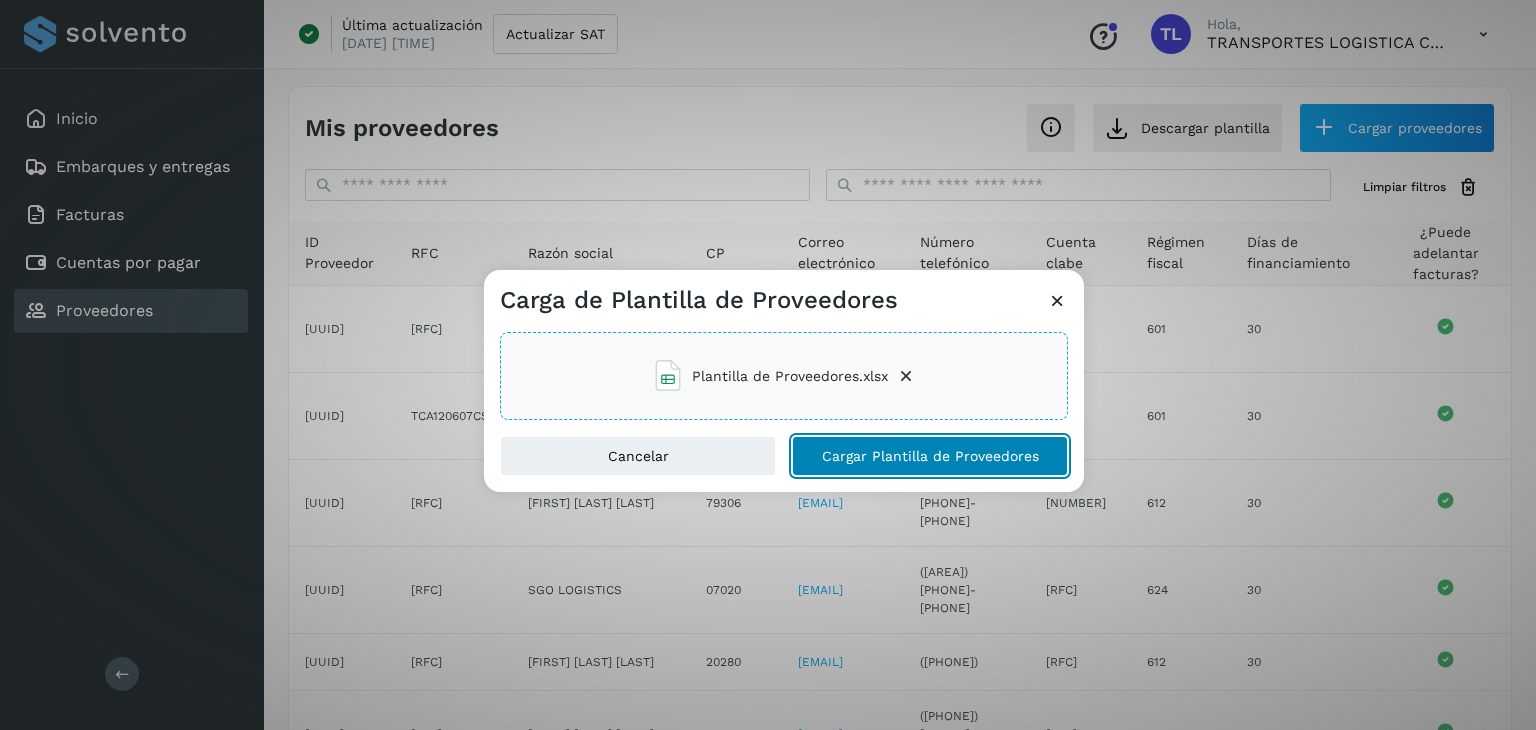 click on "Cargar Plantilla de Proveedores" 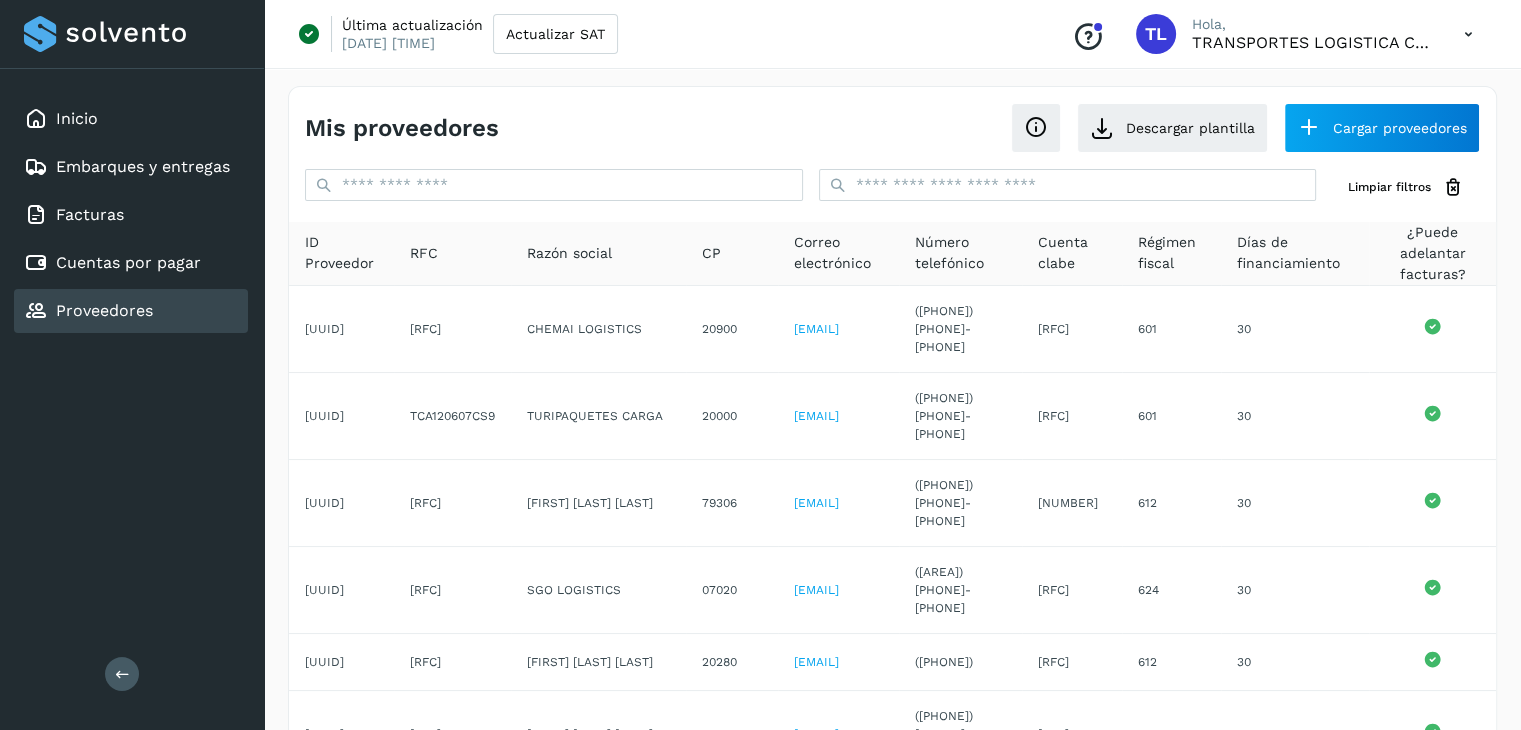 click on "Mis proveedores Descargar plantilla Cargar proveedores Limpiar filtros ID Proveedor RFC Razón social CP Correo electrónico Número telefónico Cuenta clabe Régimen fiscal Días de financiamiento ¿Puede adelantar facturas? [UUID] [RFC] [COMPANY] [POSTAL CODE] [EMAIL] ([PHONE]) [PHONE] [RFC] [NUMBER] [NUMBER] [UUID] [RFC] [COMPANY] [POSTAL CODE] [EMAIL] ([PHONE]) [PHONE] [RFC] [NUMBER] [NUMBER] [UUID] [RFC] [COMPANY] [POSTAL CODE] [EMAIL] ([PHONE]) [PHONE] [RFC] [NUMBER] [NUMBER] [UUID] [RFC]" at bounding box center (892, 641) 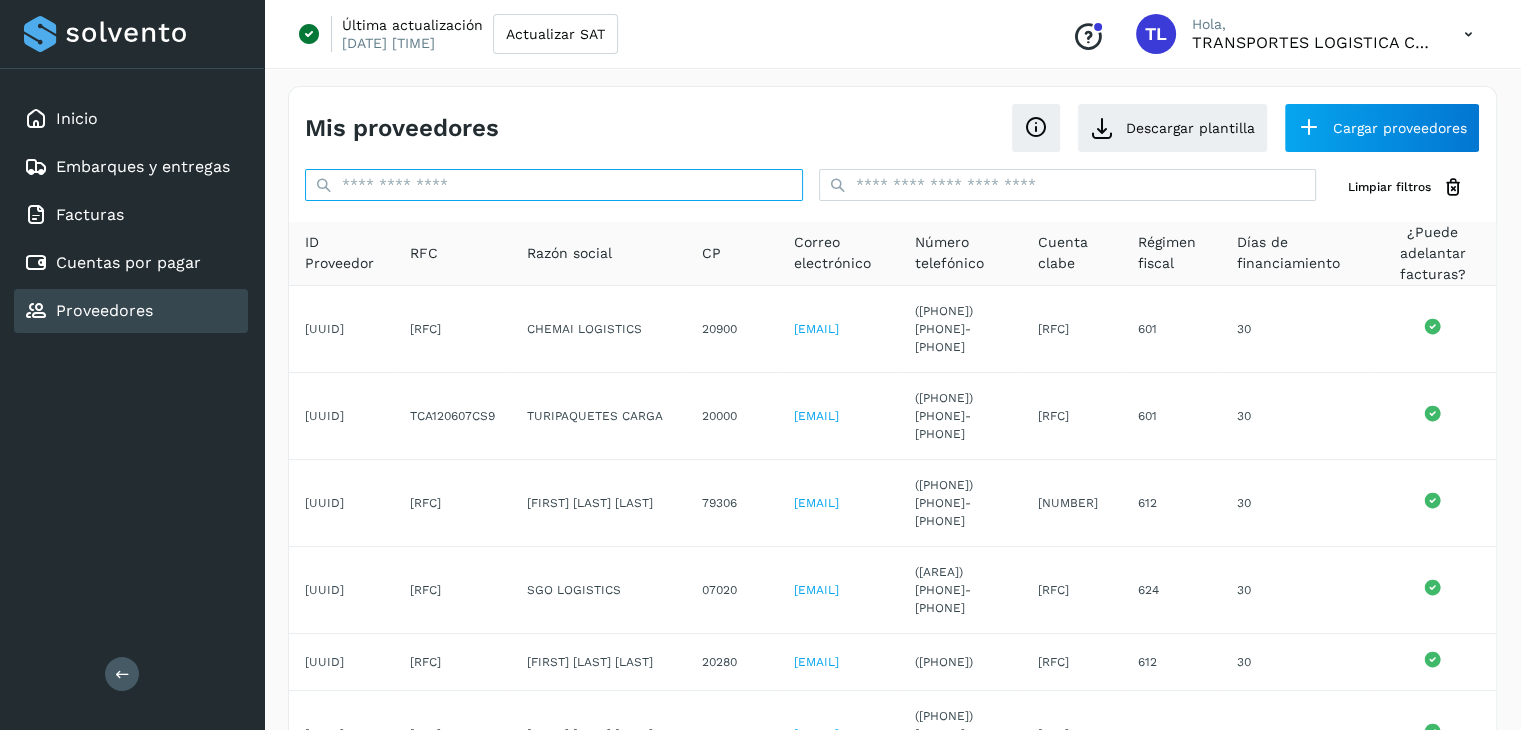 click at bounding box center (554, 185) 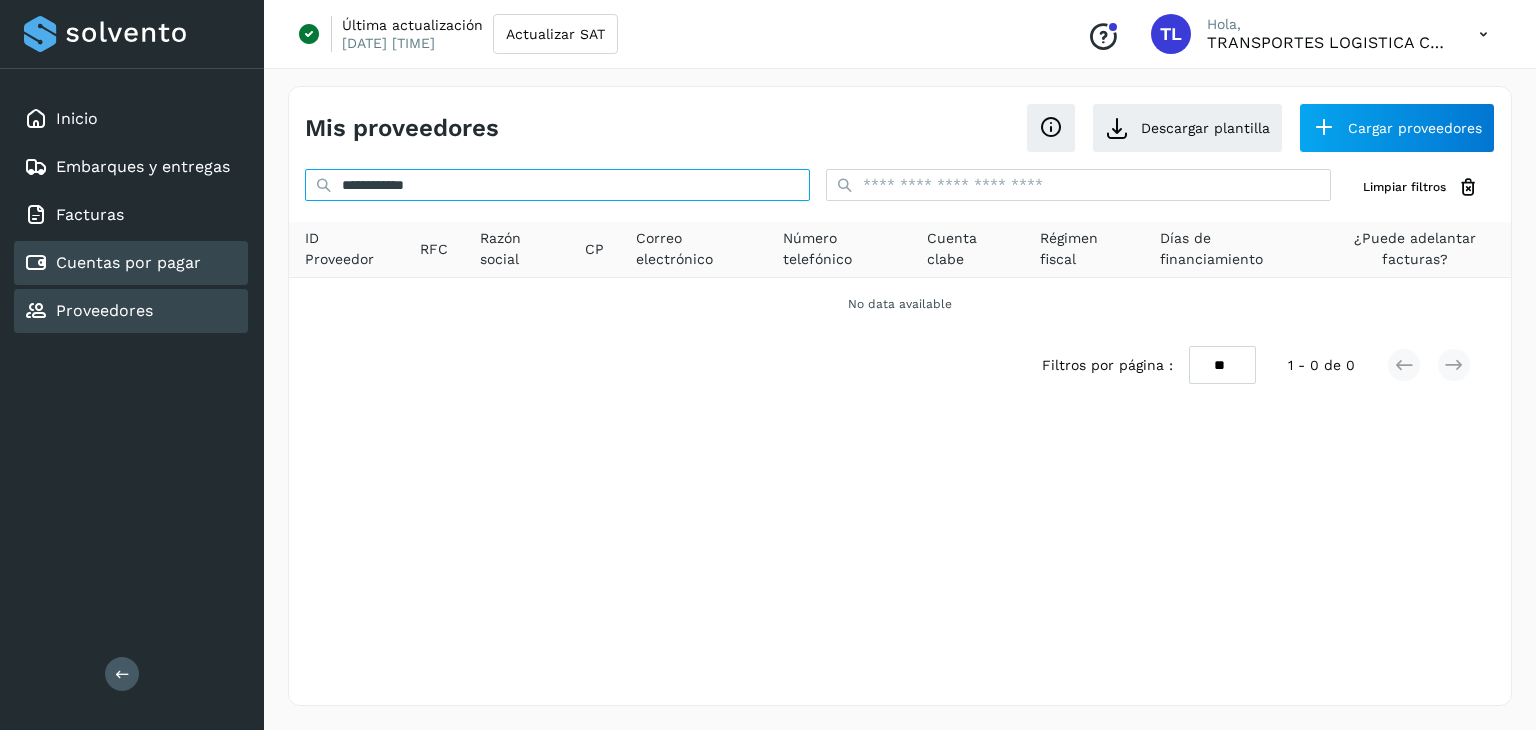 type on "**********" 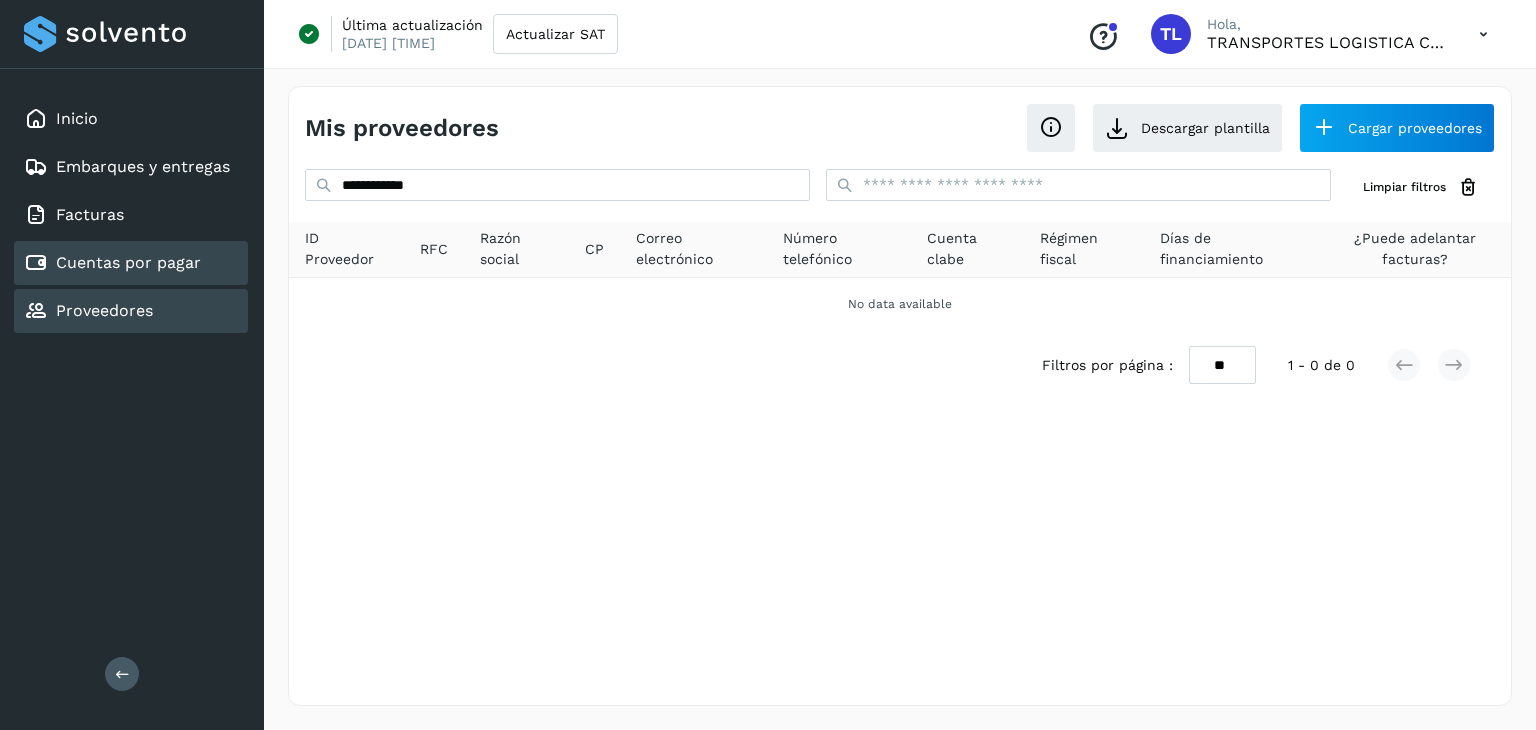 click on "Cuentas por pagar" at bounding box center [112, 263] 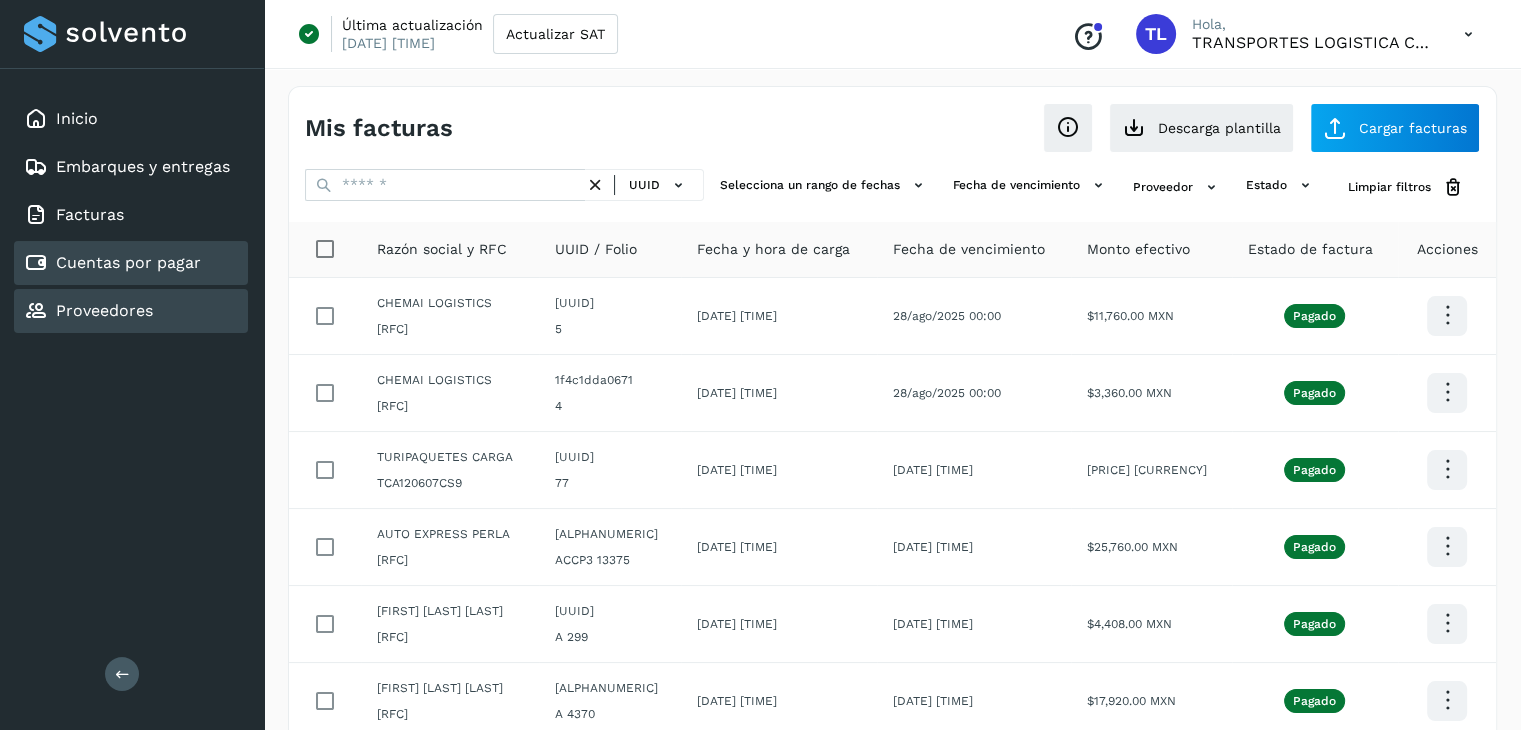 click on "Proveedores" at bounding box center [104, 310] 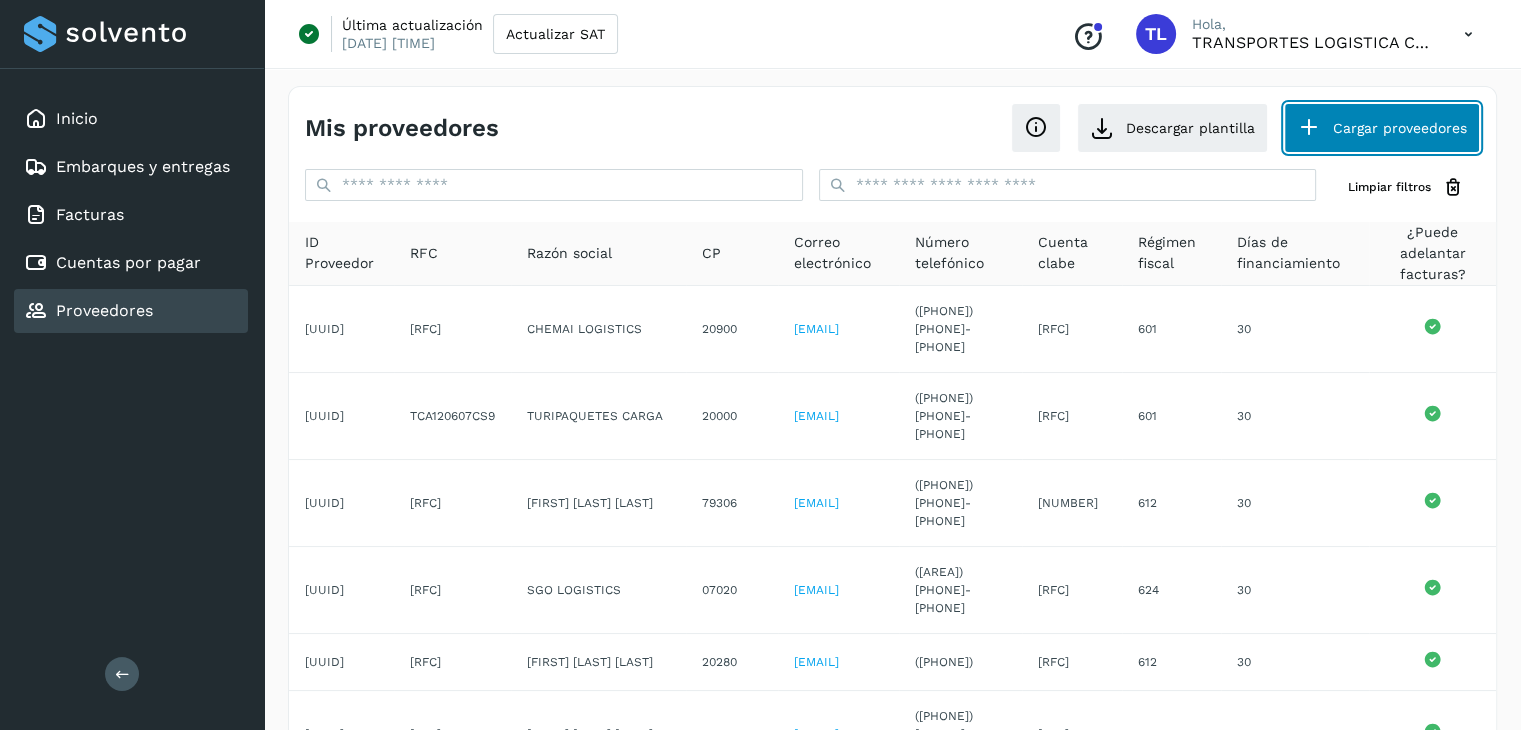 click on "Cargar proveedores" at bounding box center [1382, 128] 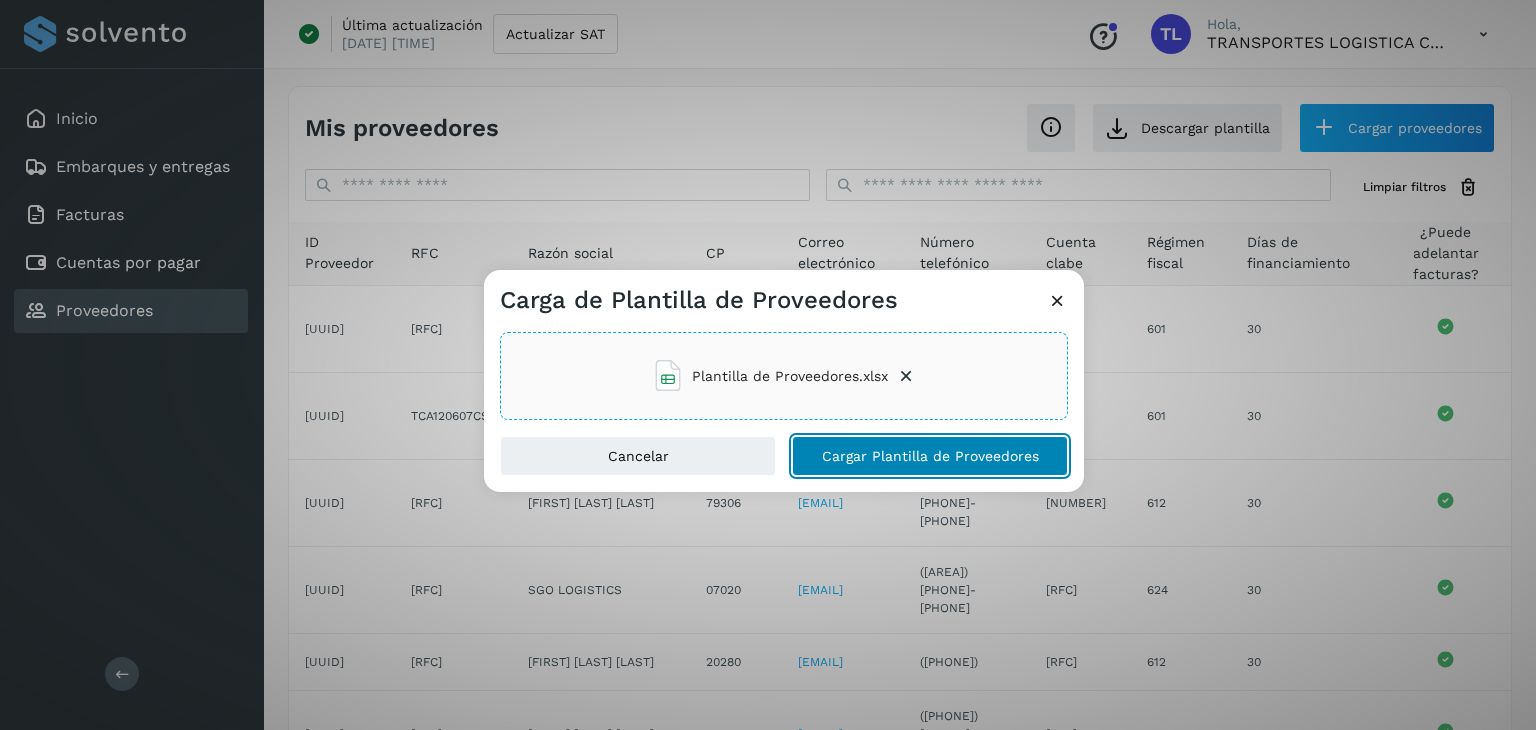 click on "Cargar Plantilla de Proveedores" 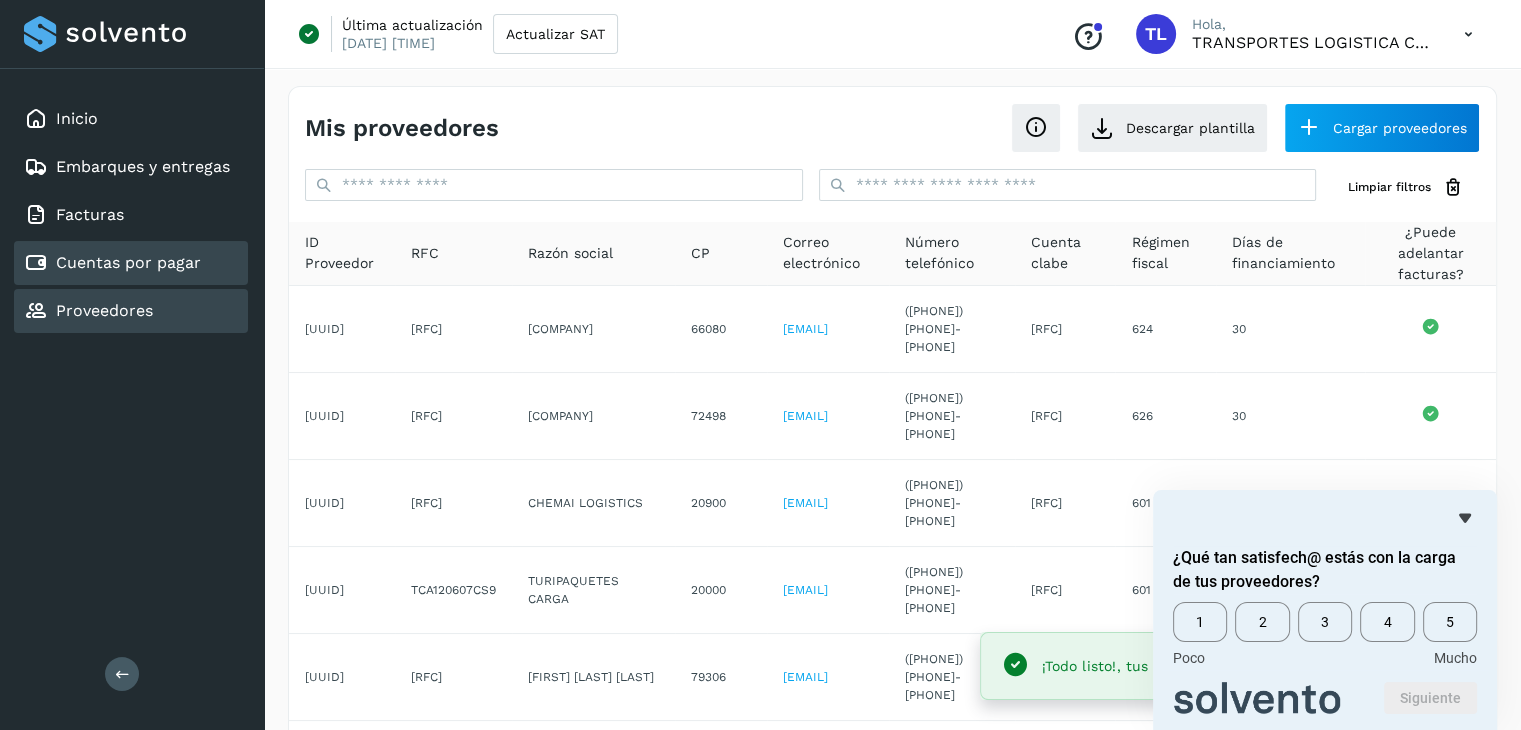 click on "Cuentas por pagar" at bounding box center (128, 262) 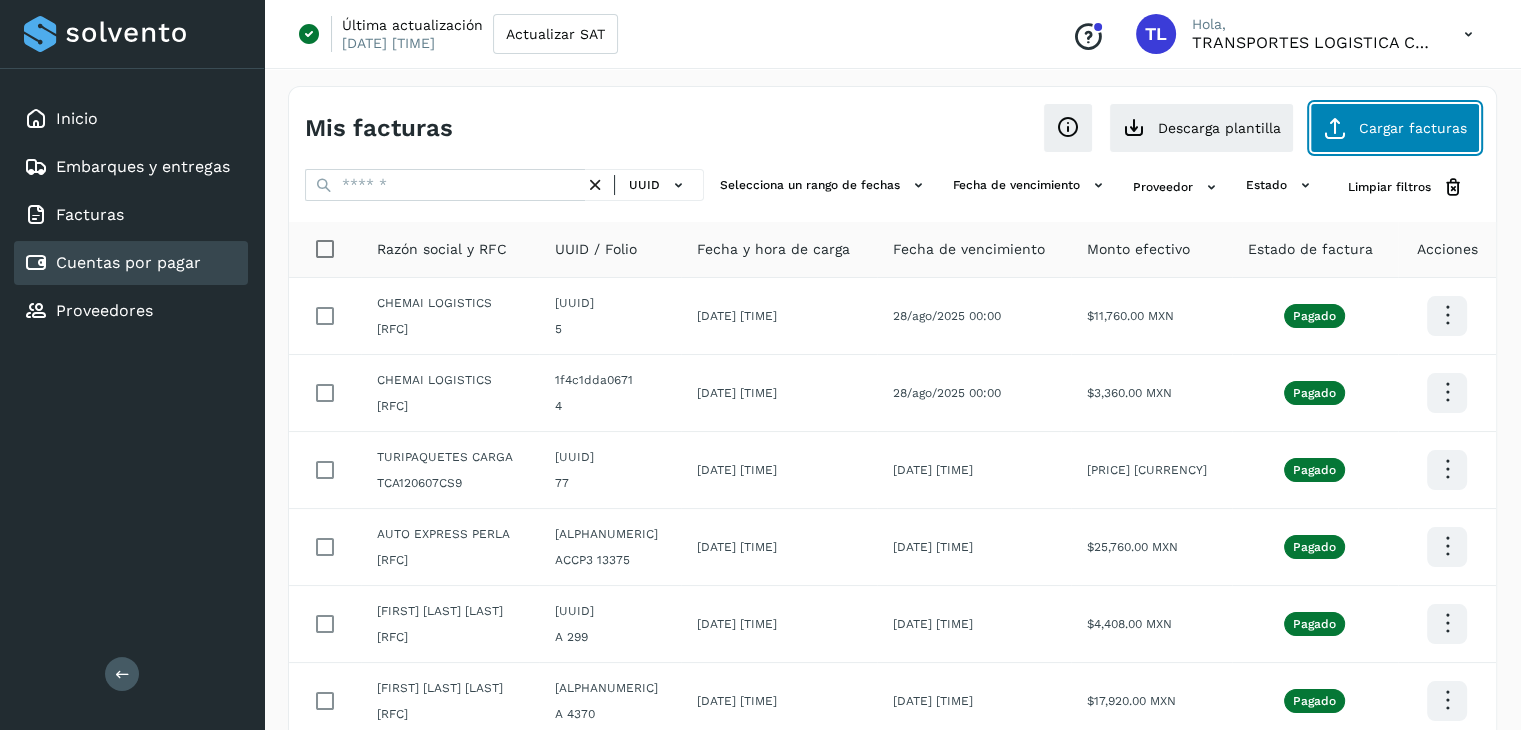 click on "Cargar facturas" 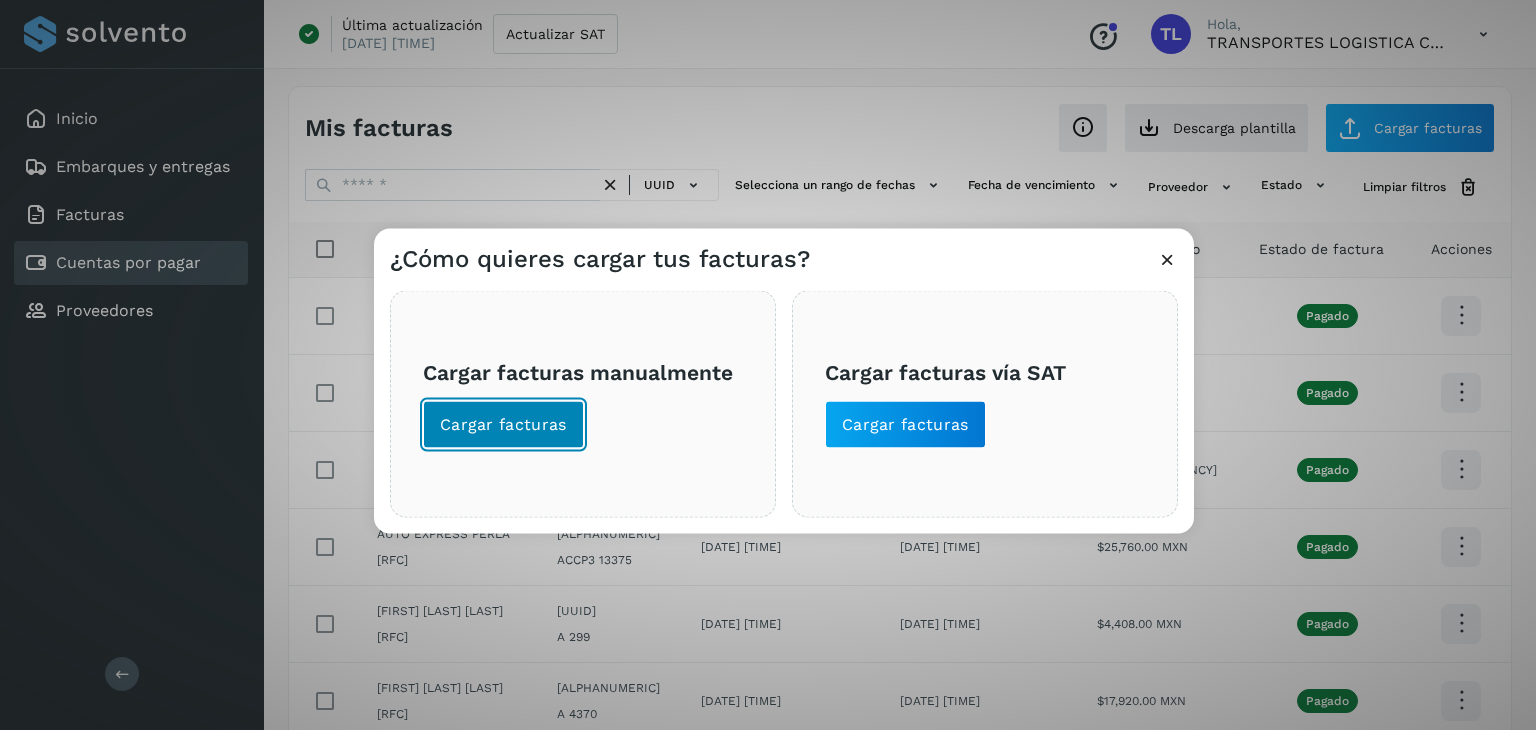 click on "Cargar facturas" 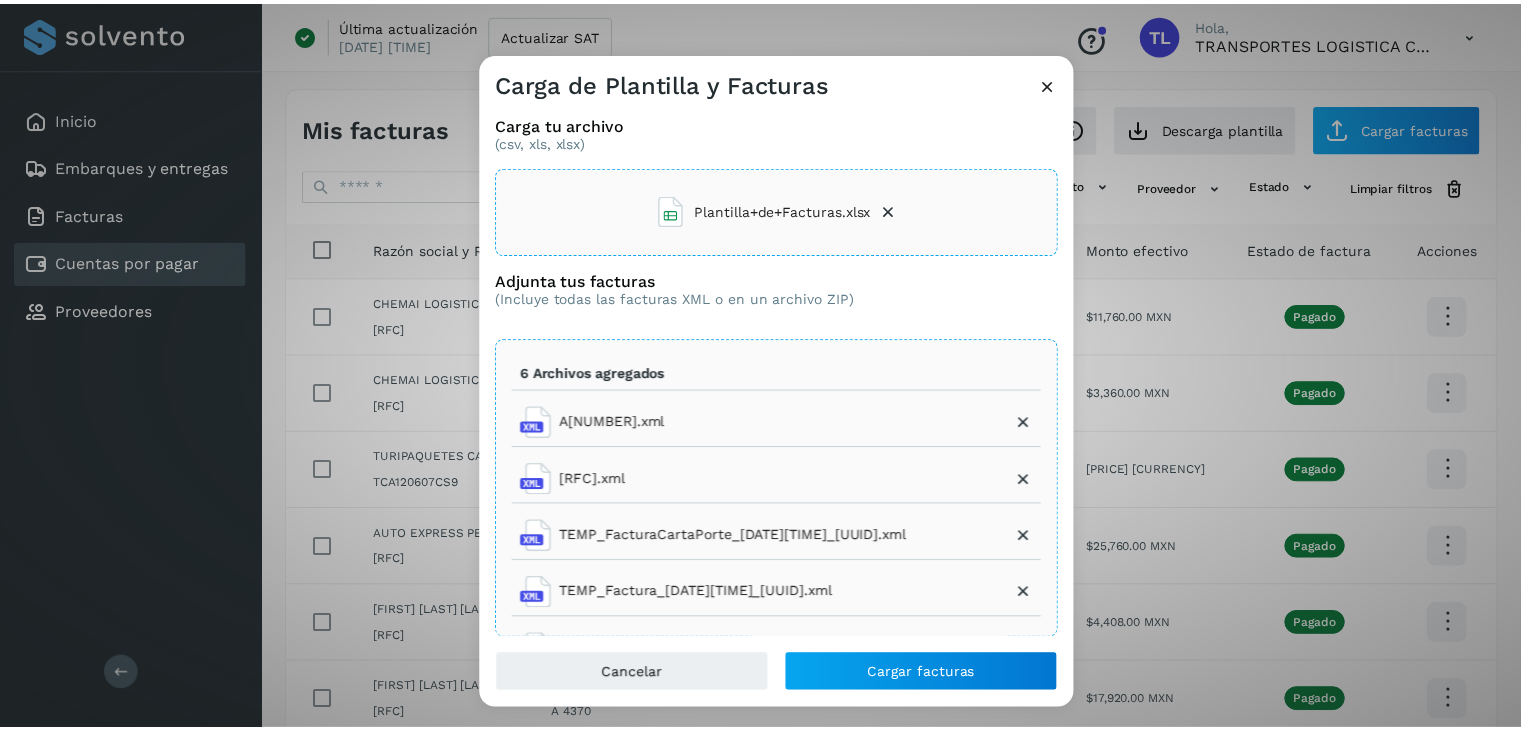 scroll, scrollTop: 16, scrollLeft: 0, axis: vertical 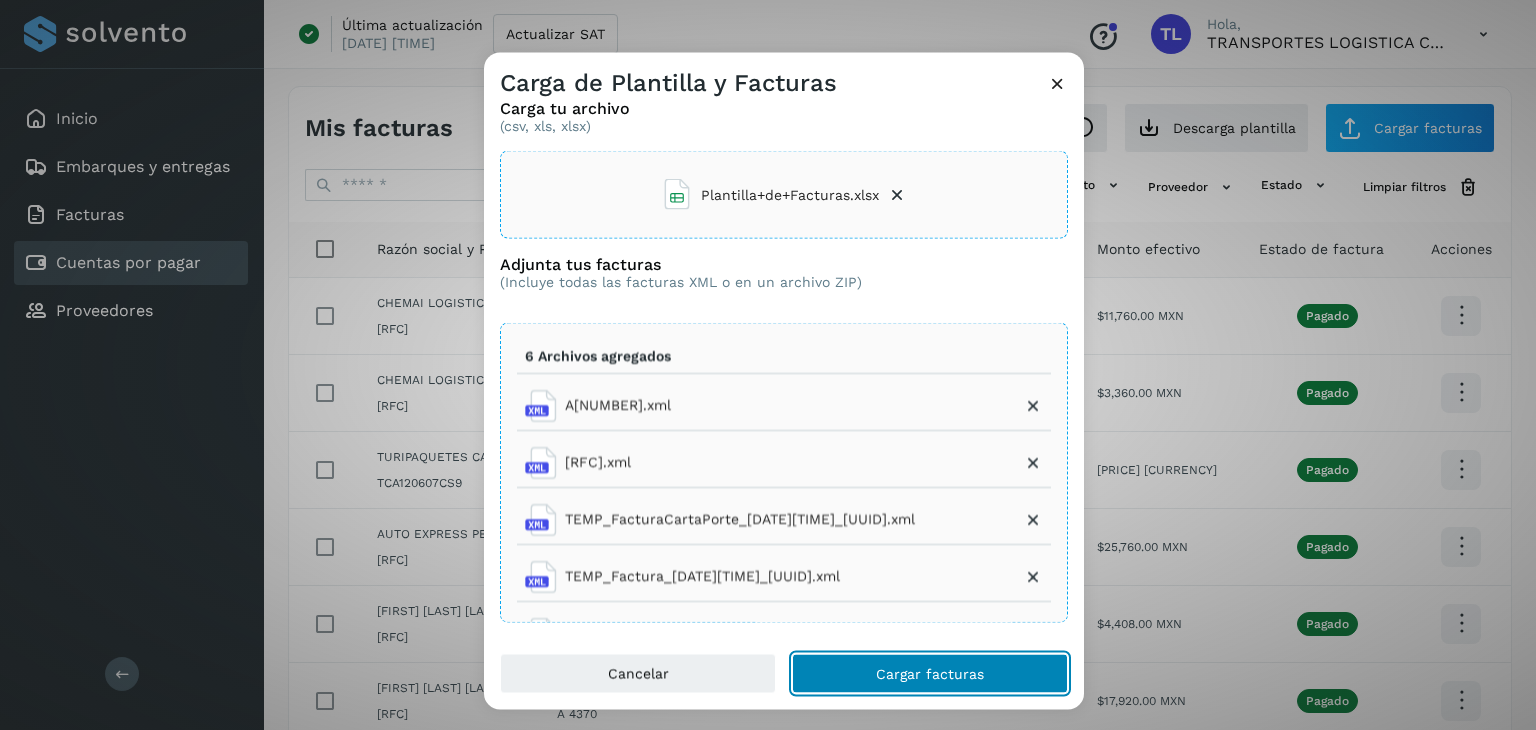 click on "Cargar facturas" 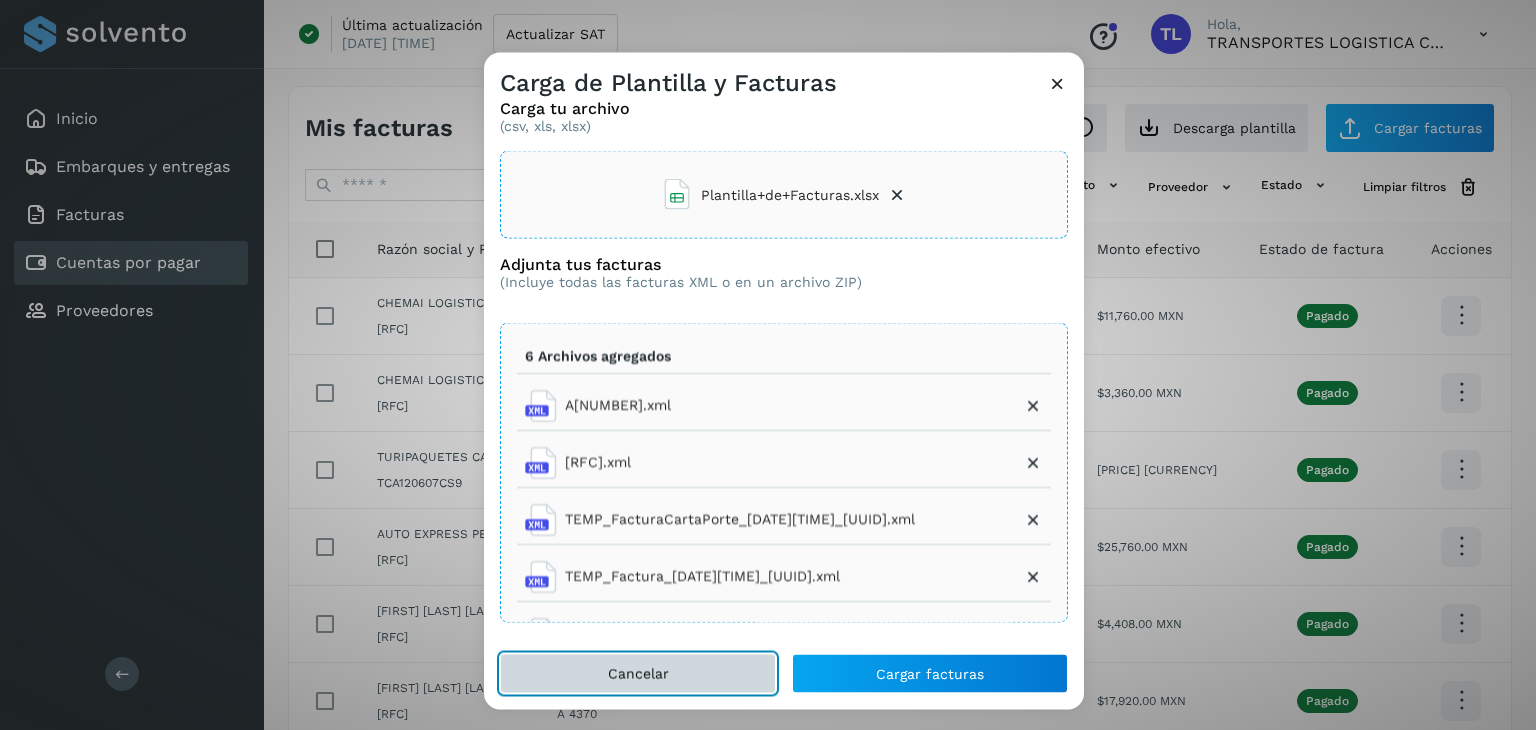 click on "Cancelar" 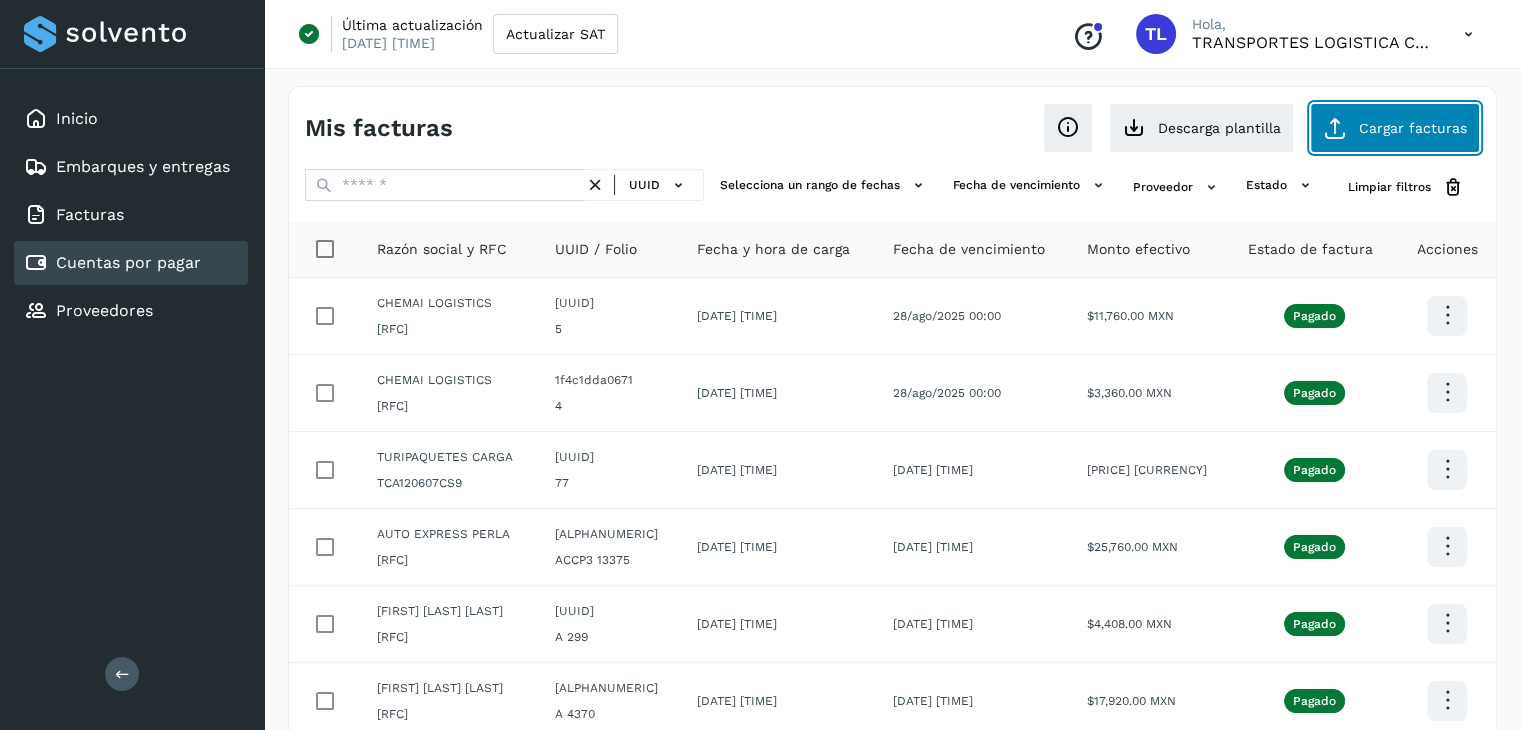 click on "Cargar facturas" 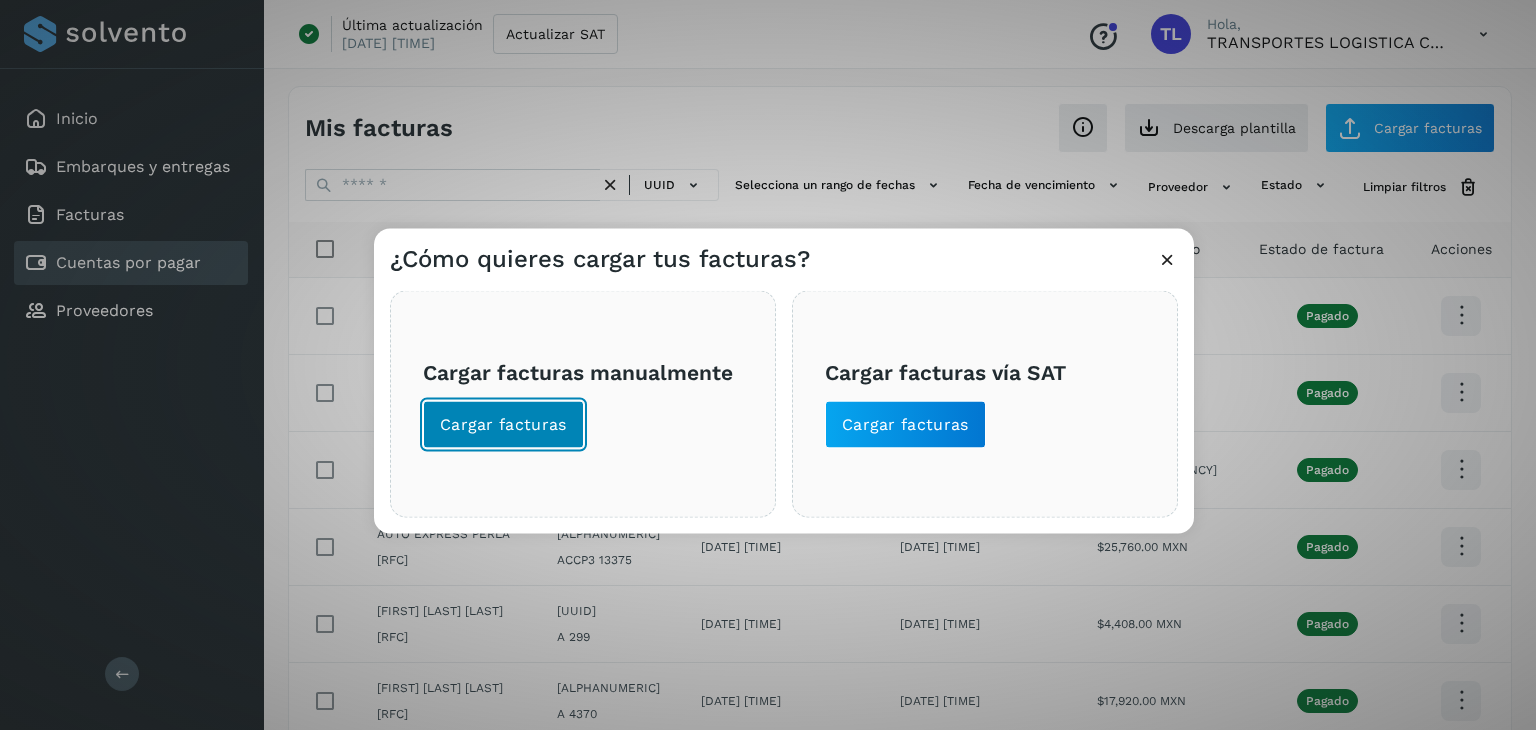 click on "Cargar facturas" 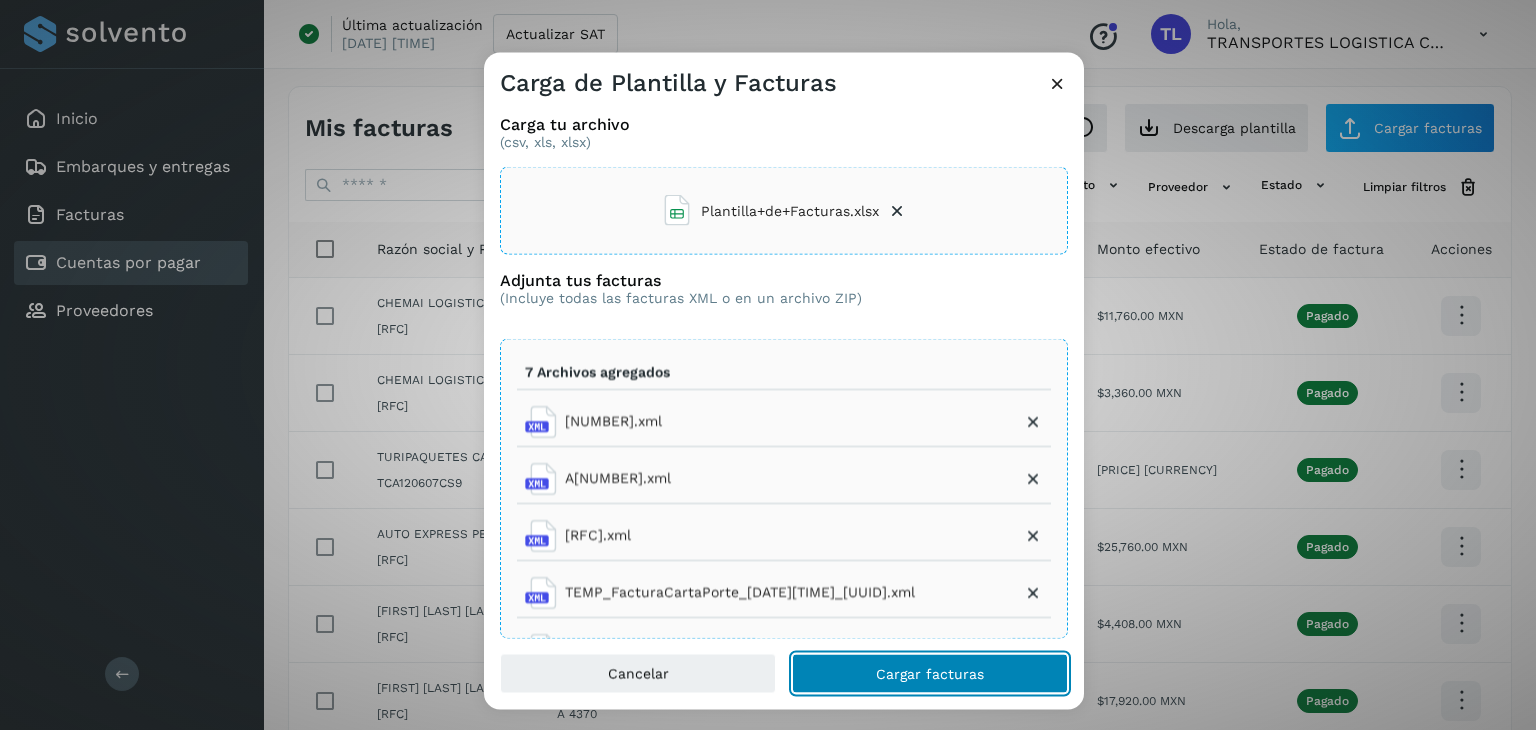 click on "Cargar facturas" 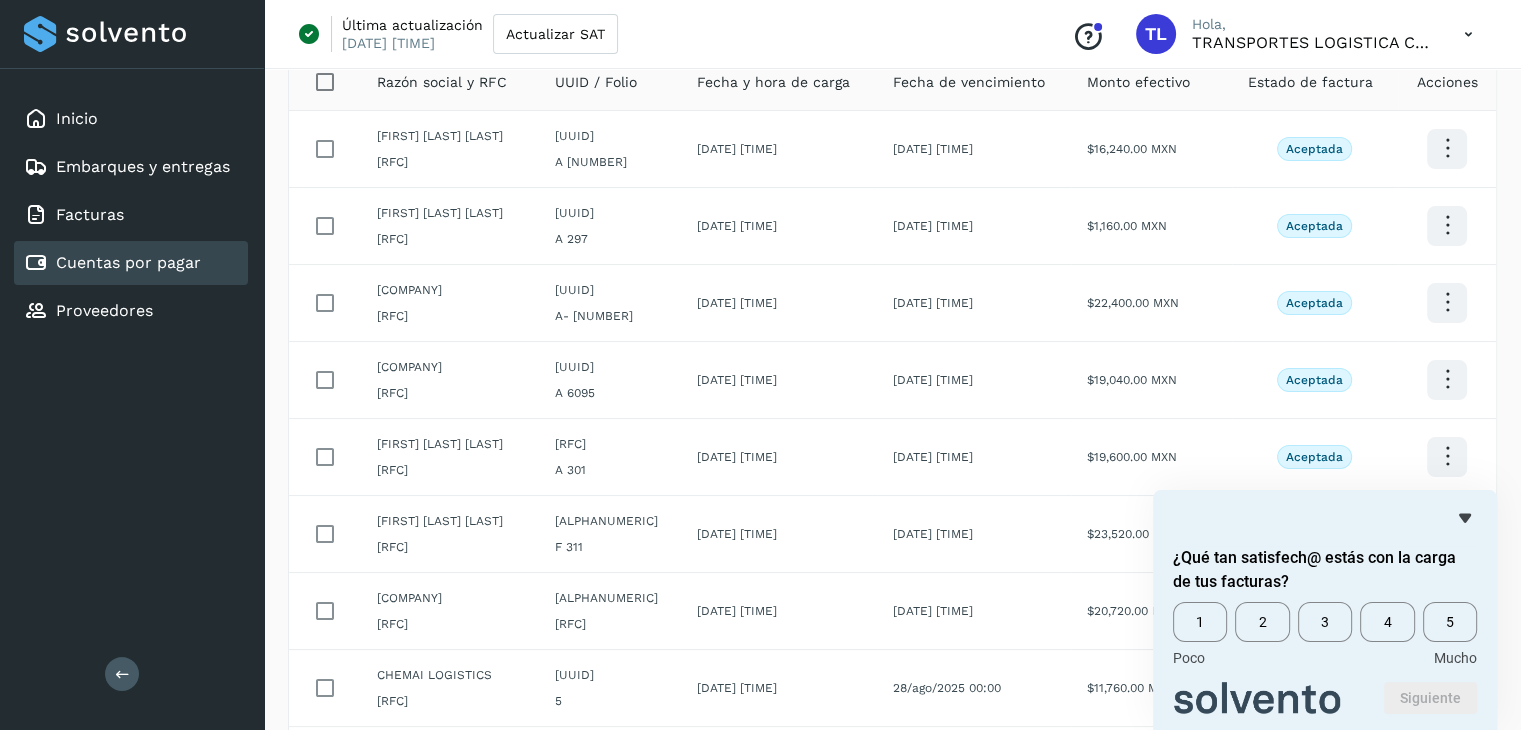 scroll, scrollTop: 243, scrollLeft: 0, axis: vertical 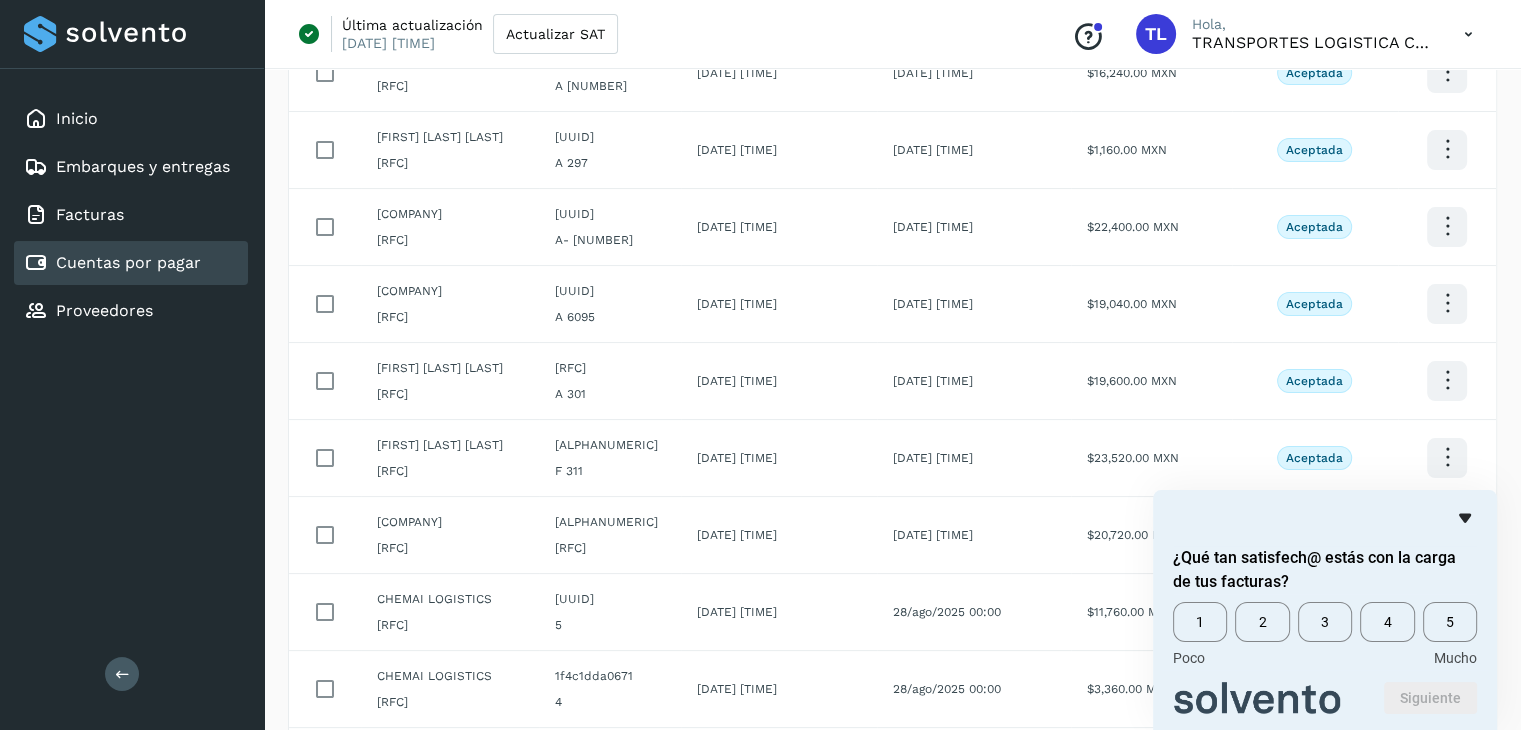 click 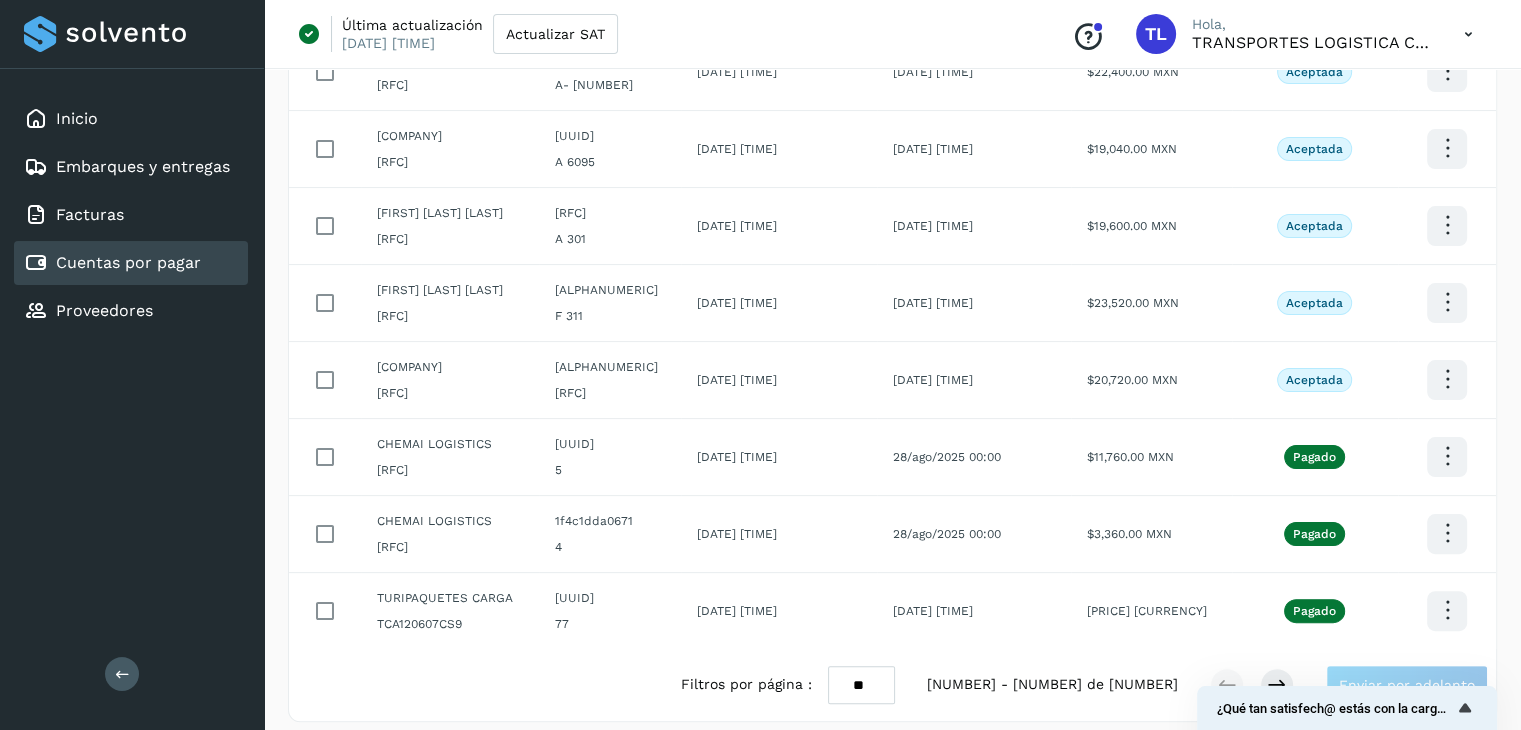 scroll, scrollTop: 429, scrollLeft: 0, axis: vertical 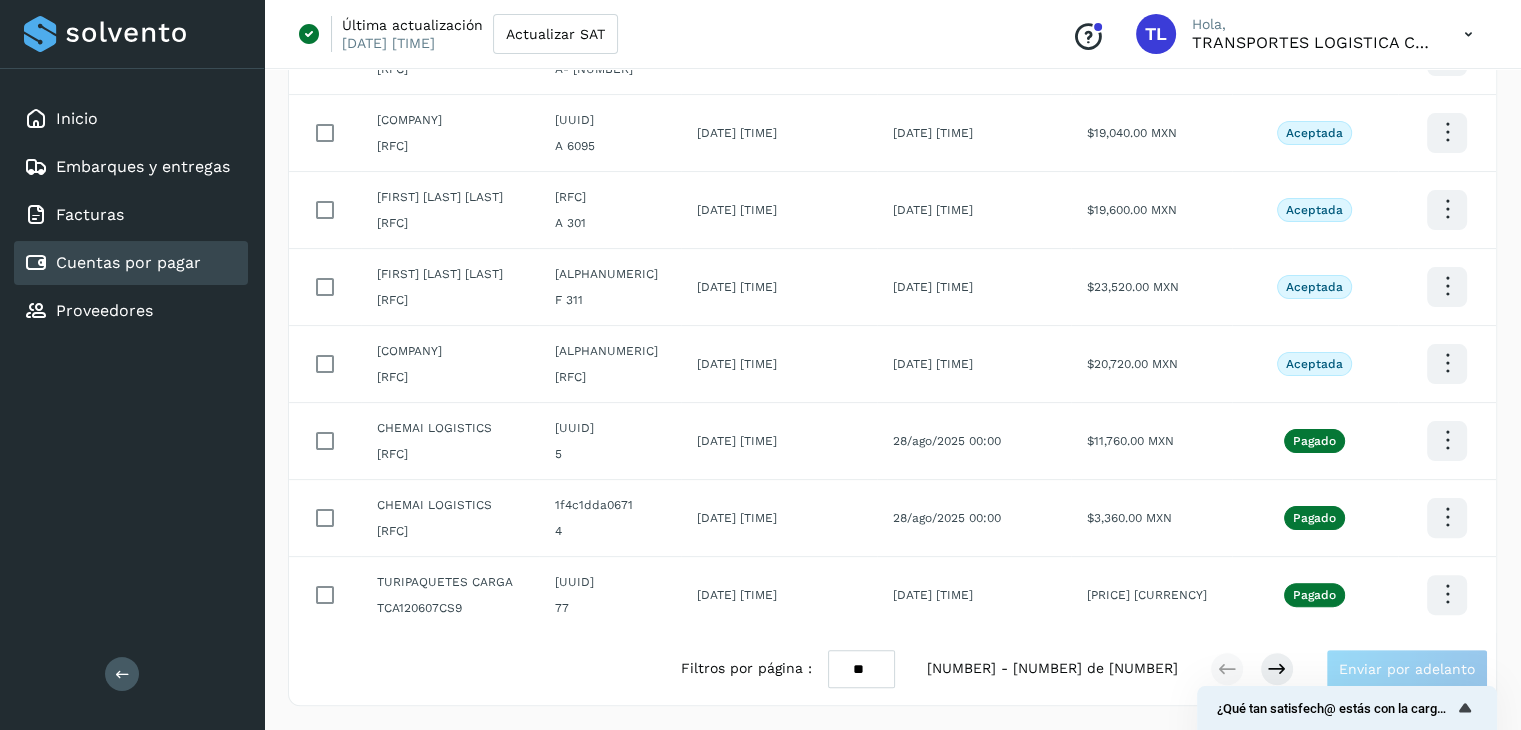 click on "** ** **" at bounding box center [861, 669] 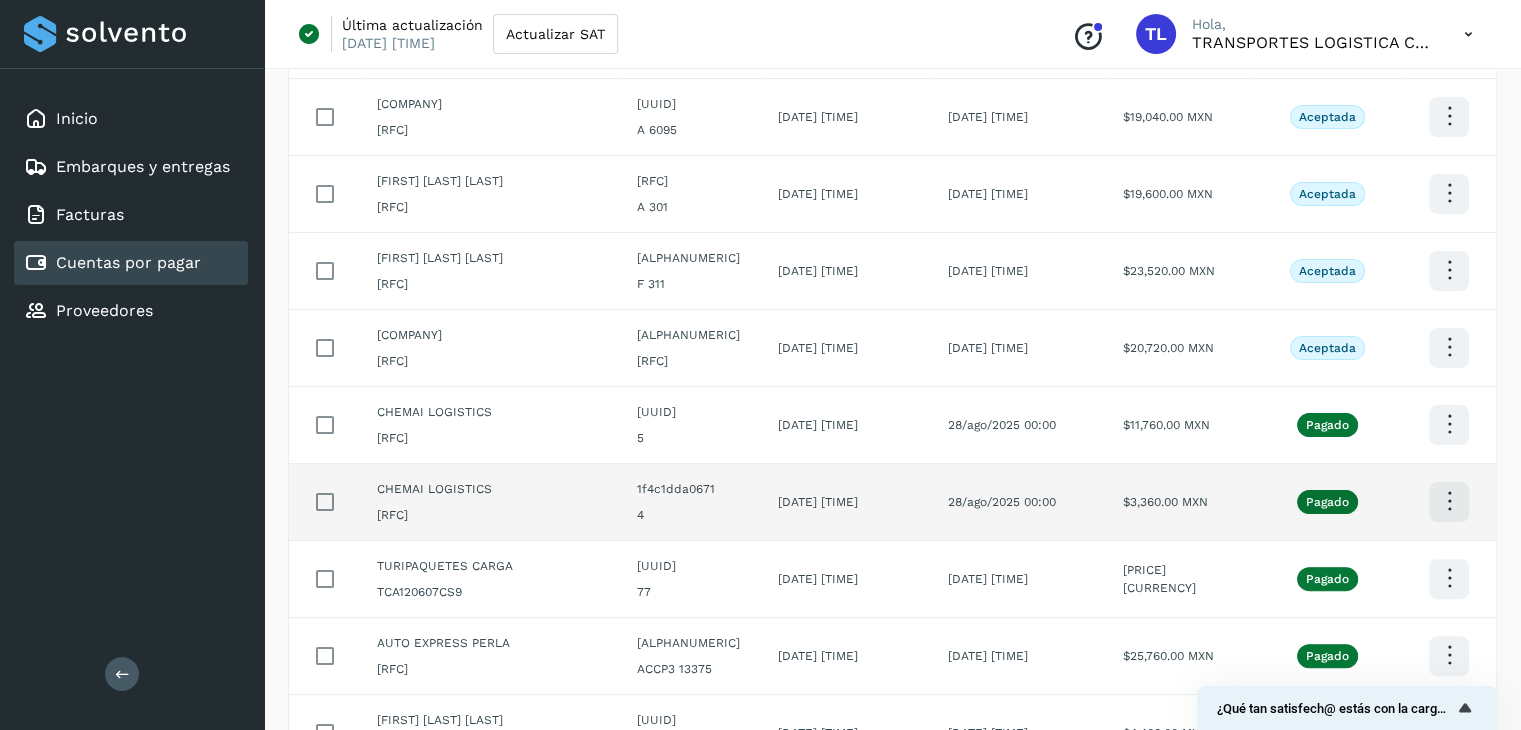 scroll, scrollTop: 429, scrollLeft: 0, axis: vertical 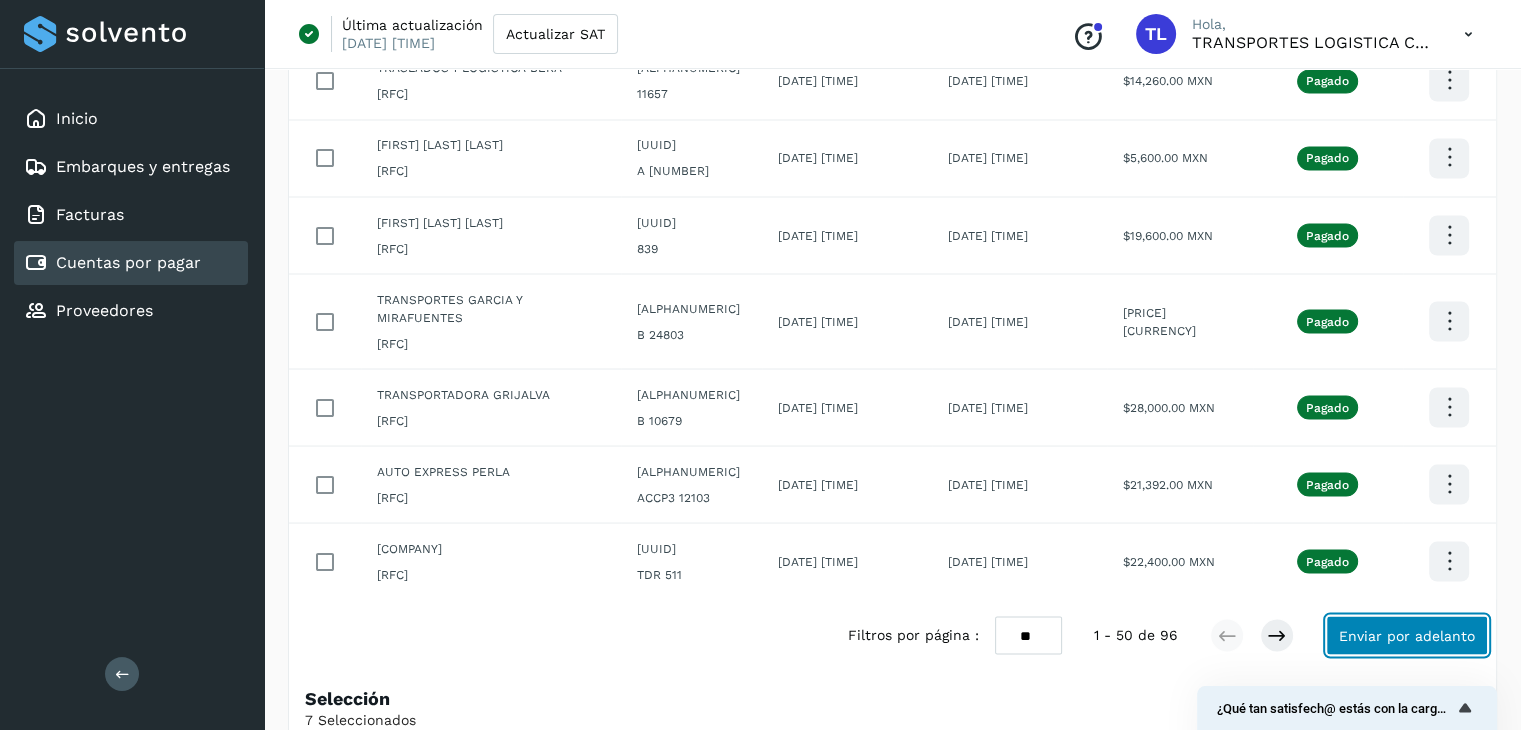 click on "Enviar por adelanto" 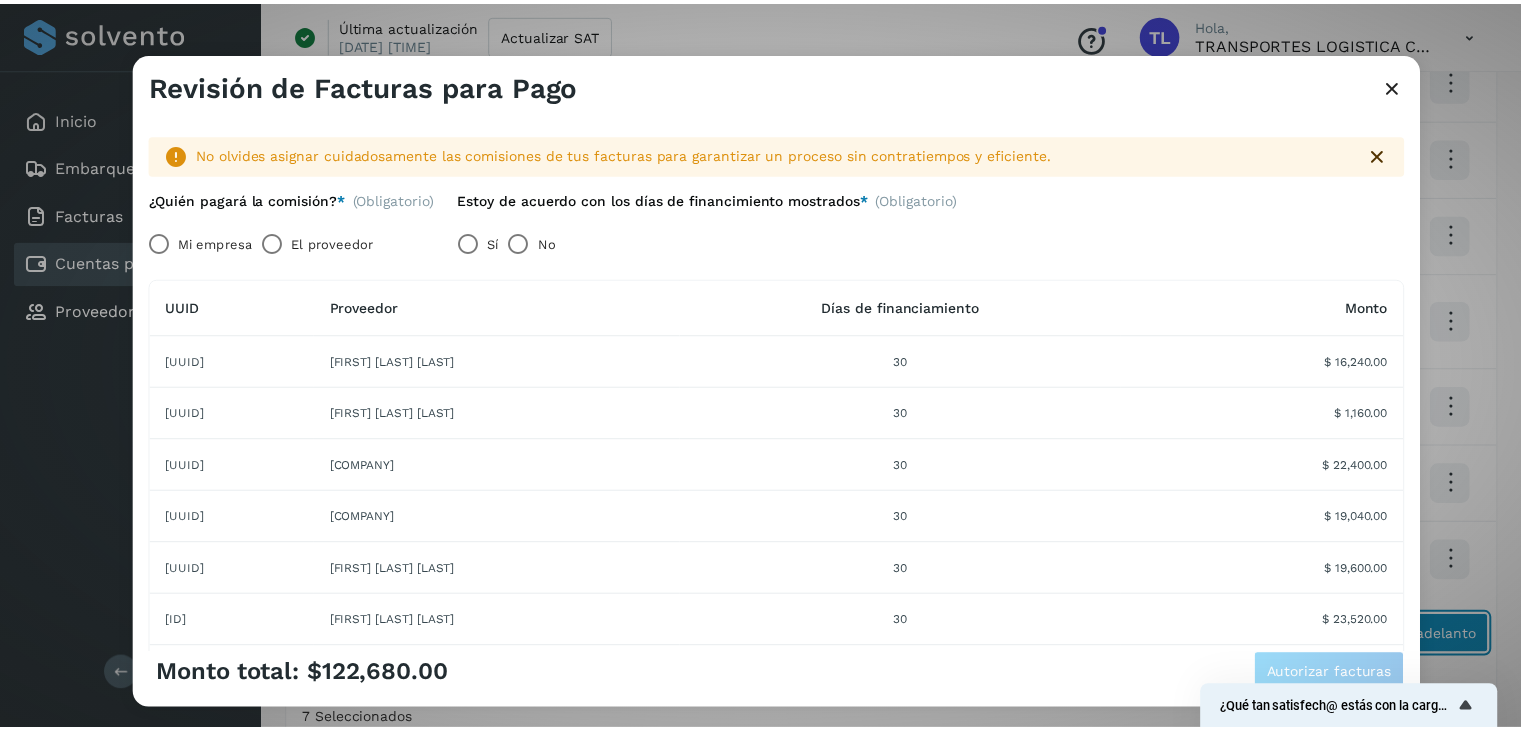 scroll, scrollTop: 201, scrollLeft: 0, axis: vertical 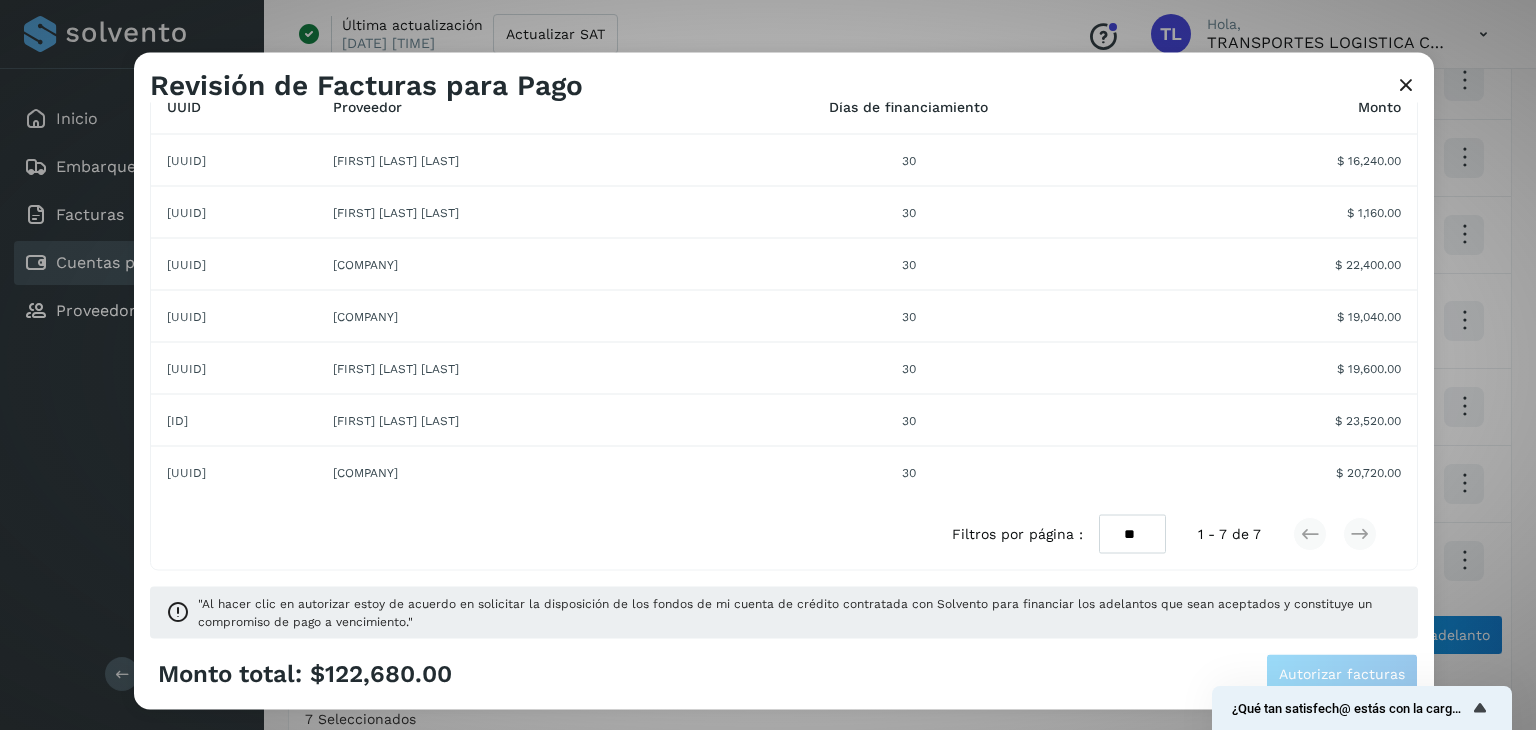 click at bounding box center [1406, 86] 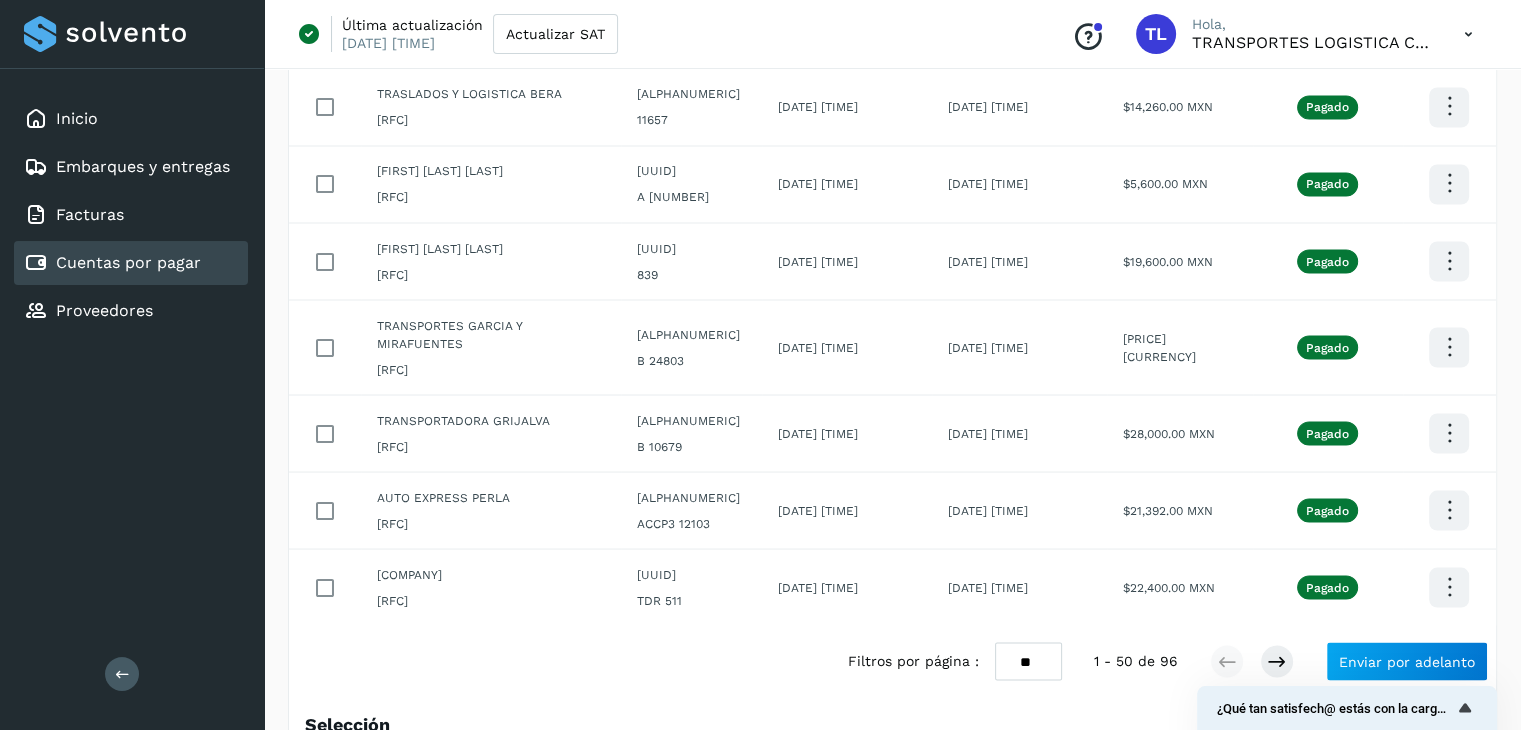 scroll, scrollTop: 3600, scrollLeft: 0, axis: vertical 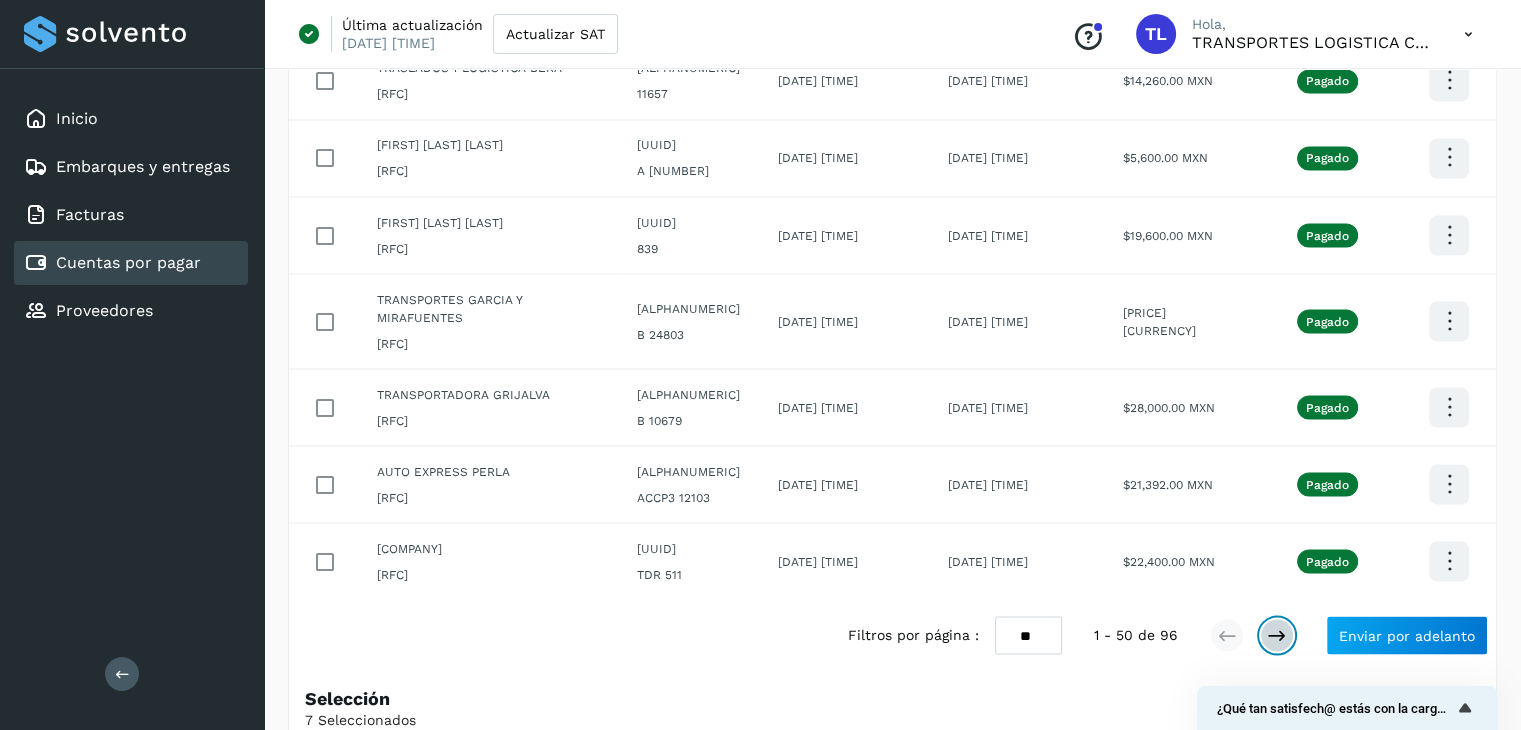 click at bounding box center (1277, 635) 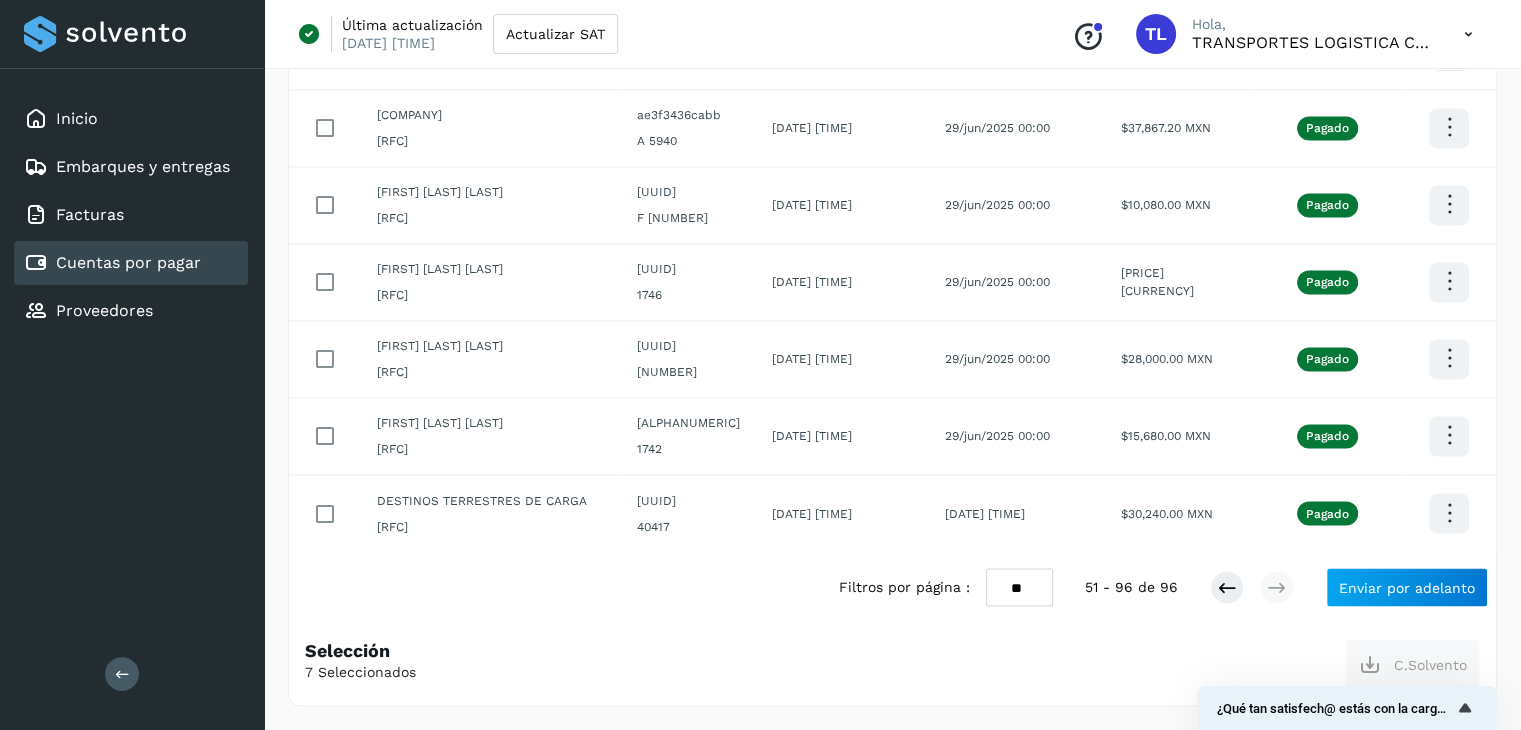 scroll, scrollTop: 3276, scrollLeft: 0, axis: vertical 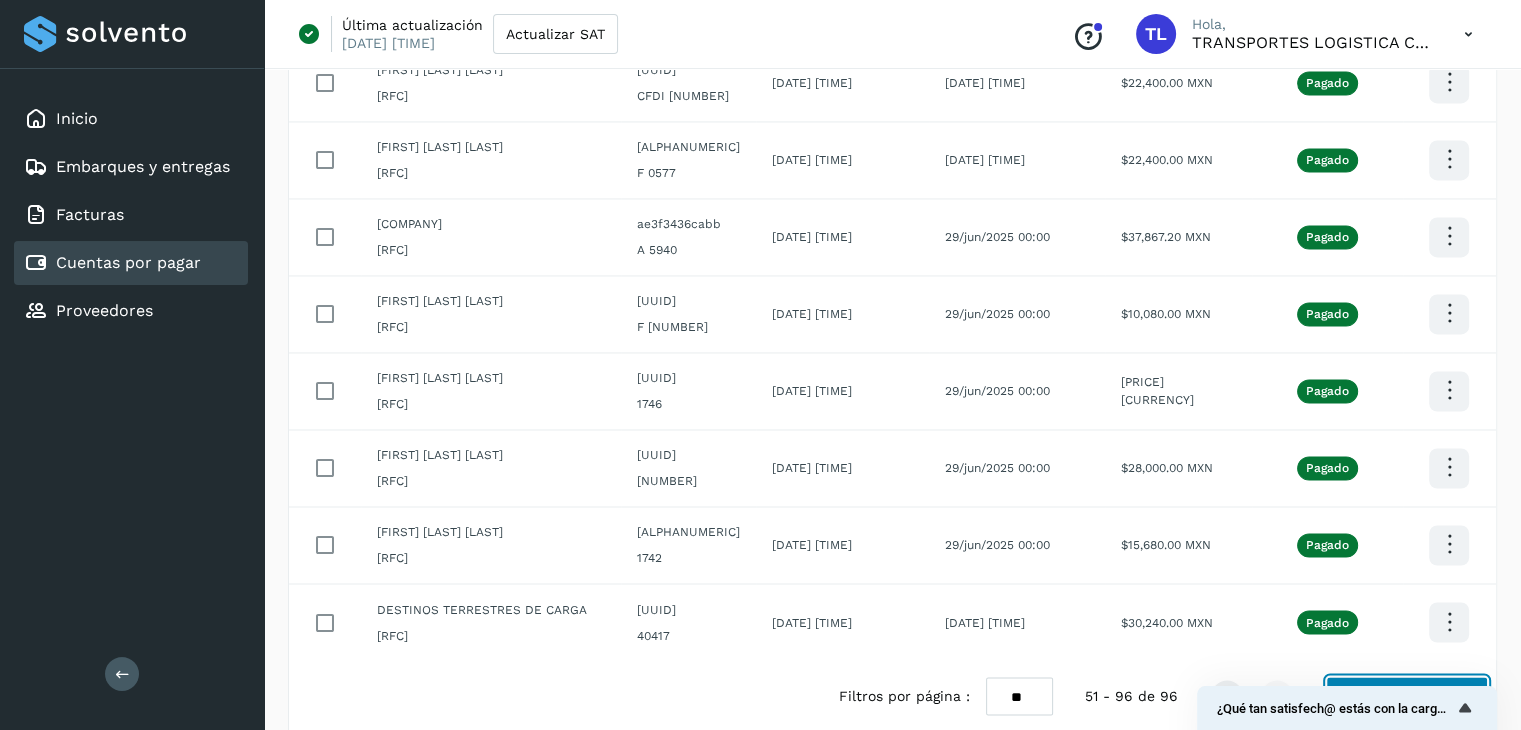 click on "Enviar por adelanto" 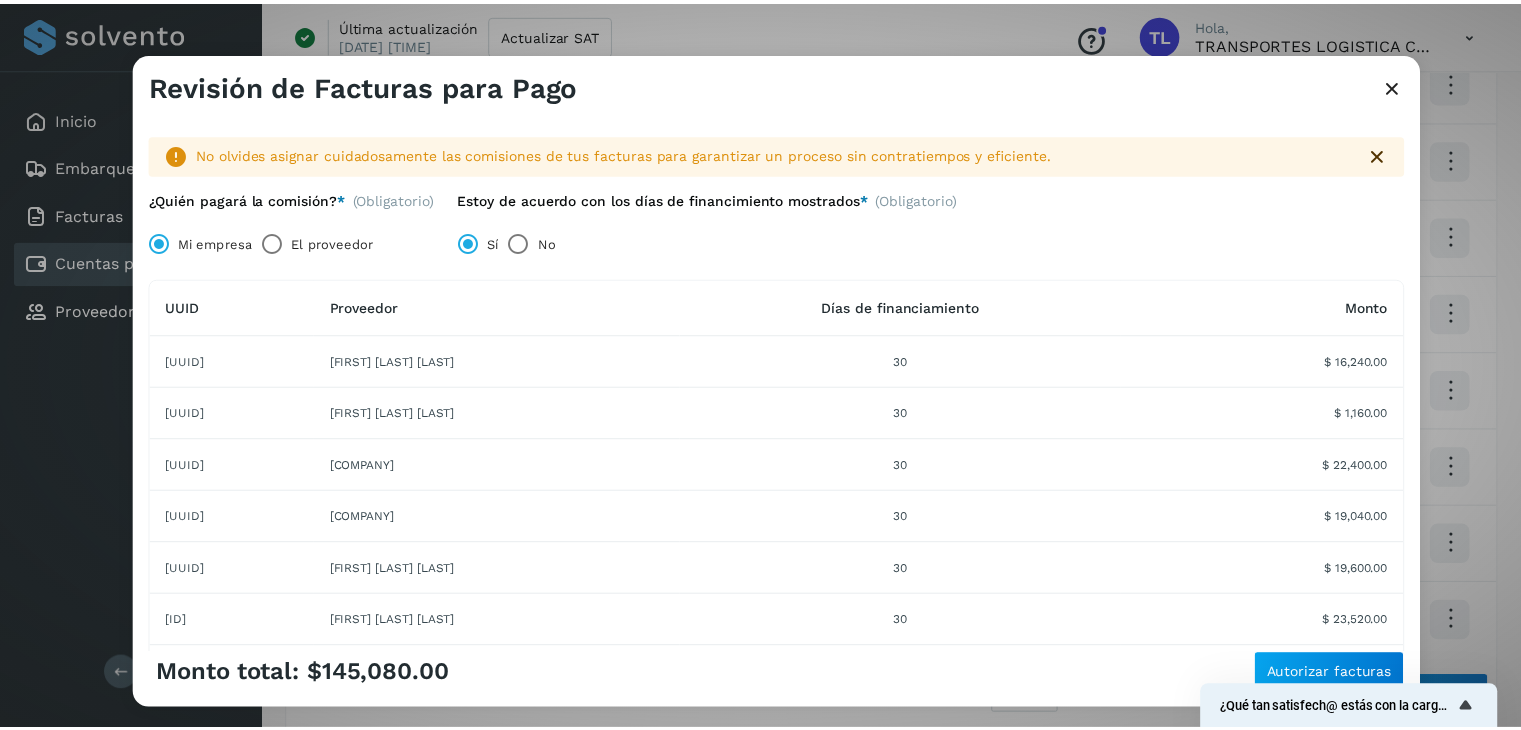 scroll, scrollTop: 253, scrollLeft: 0, axis: vertical 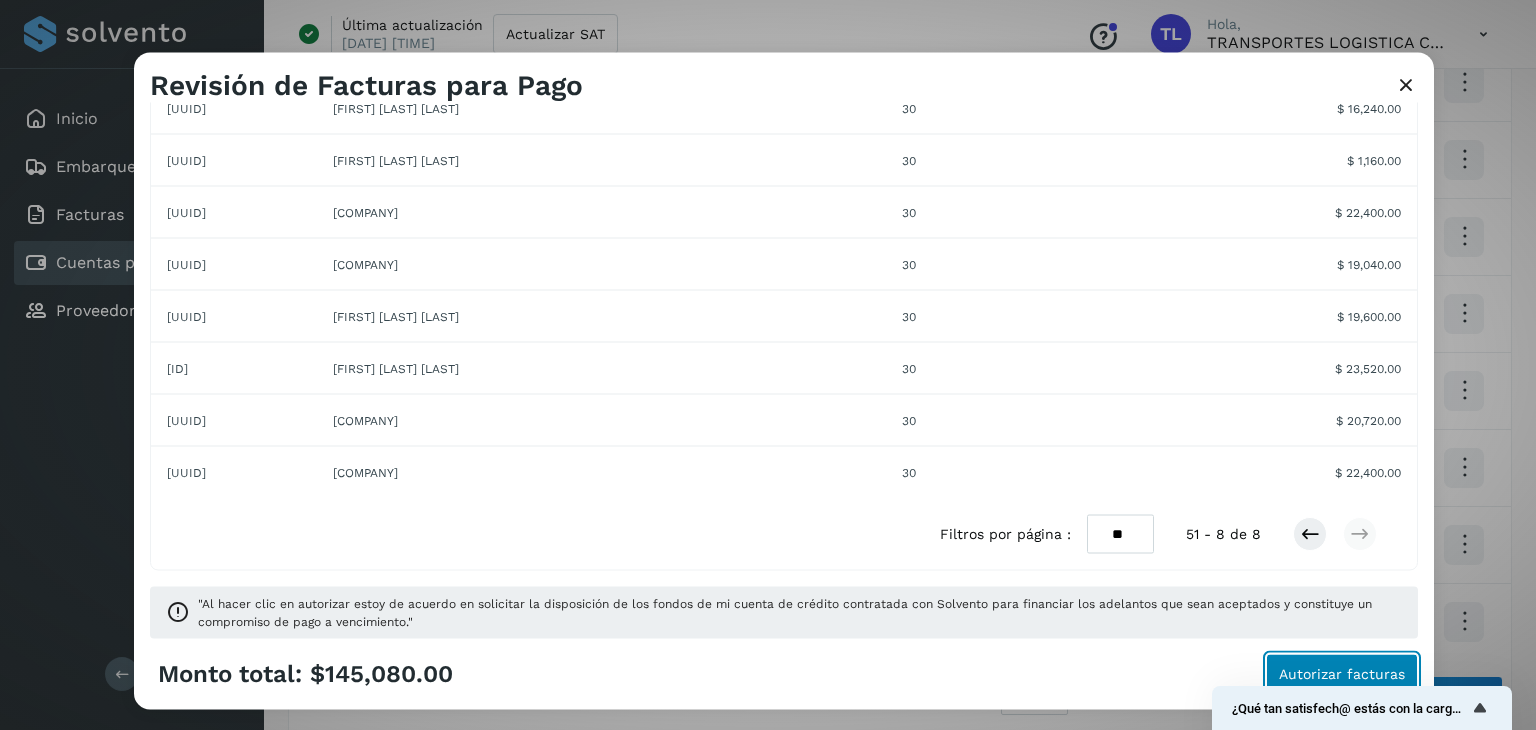 click on "Autorizar facturas" 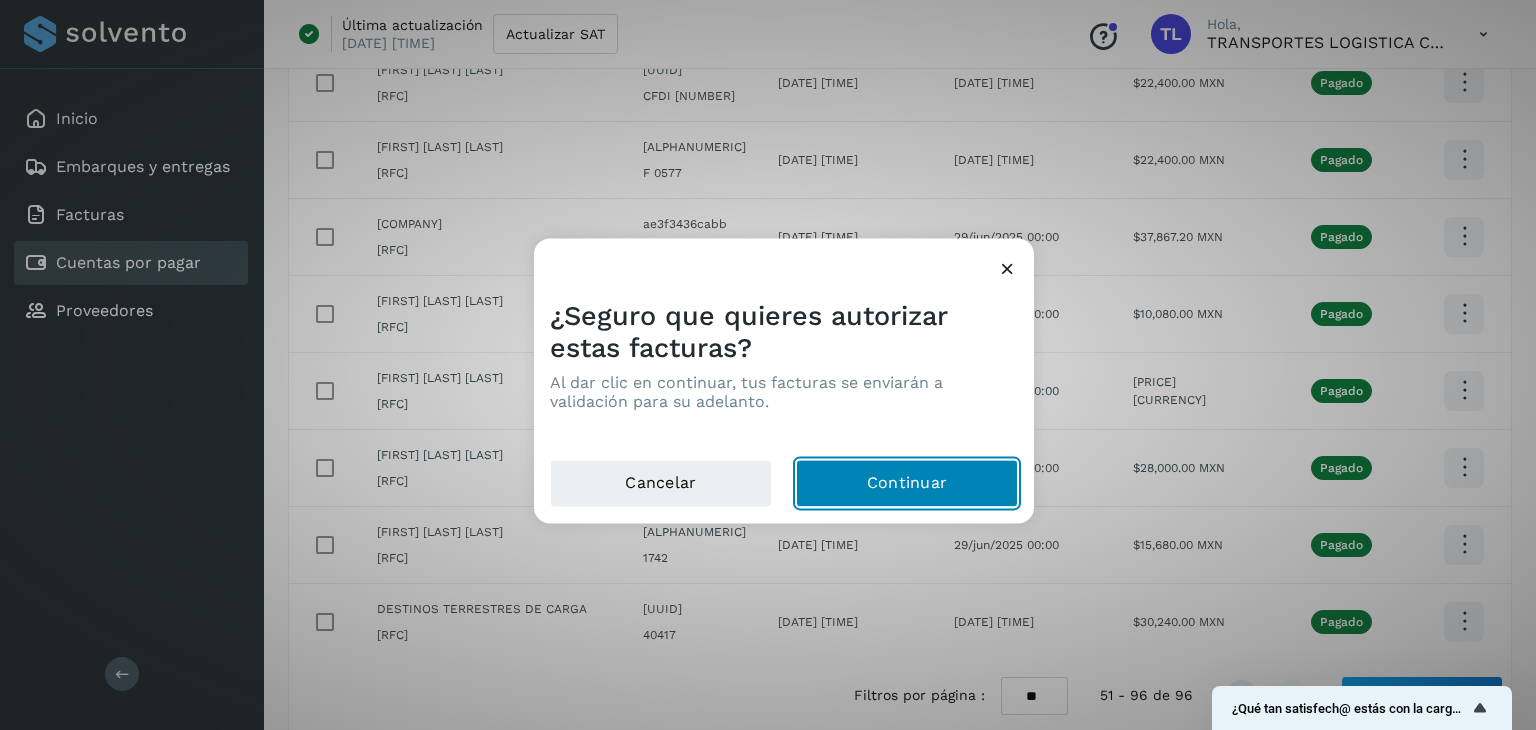 click on "Continuar" 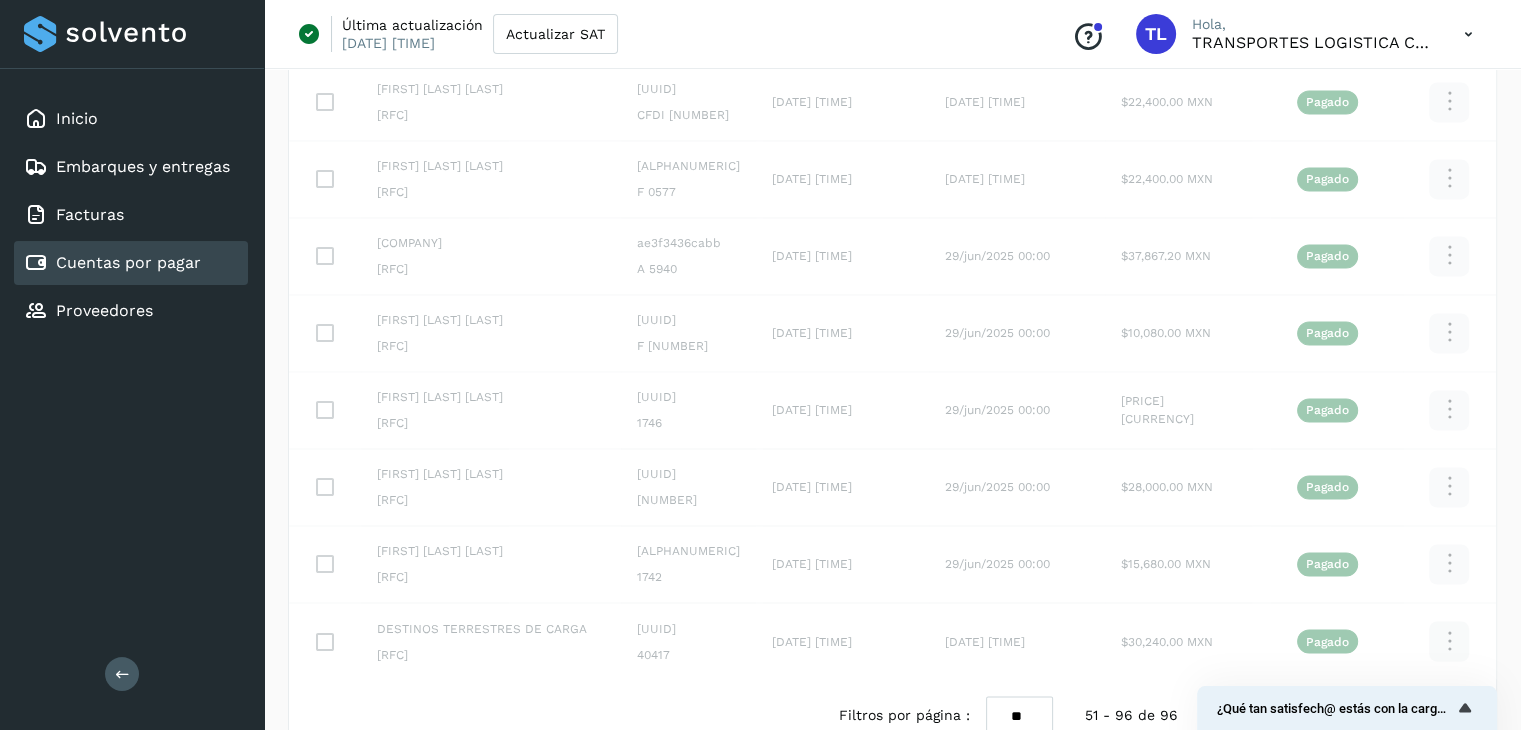 scroll, scrollTop: 429, scrollLeft: 0, axis: vertical 